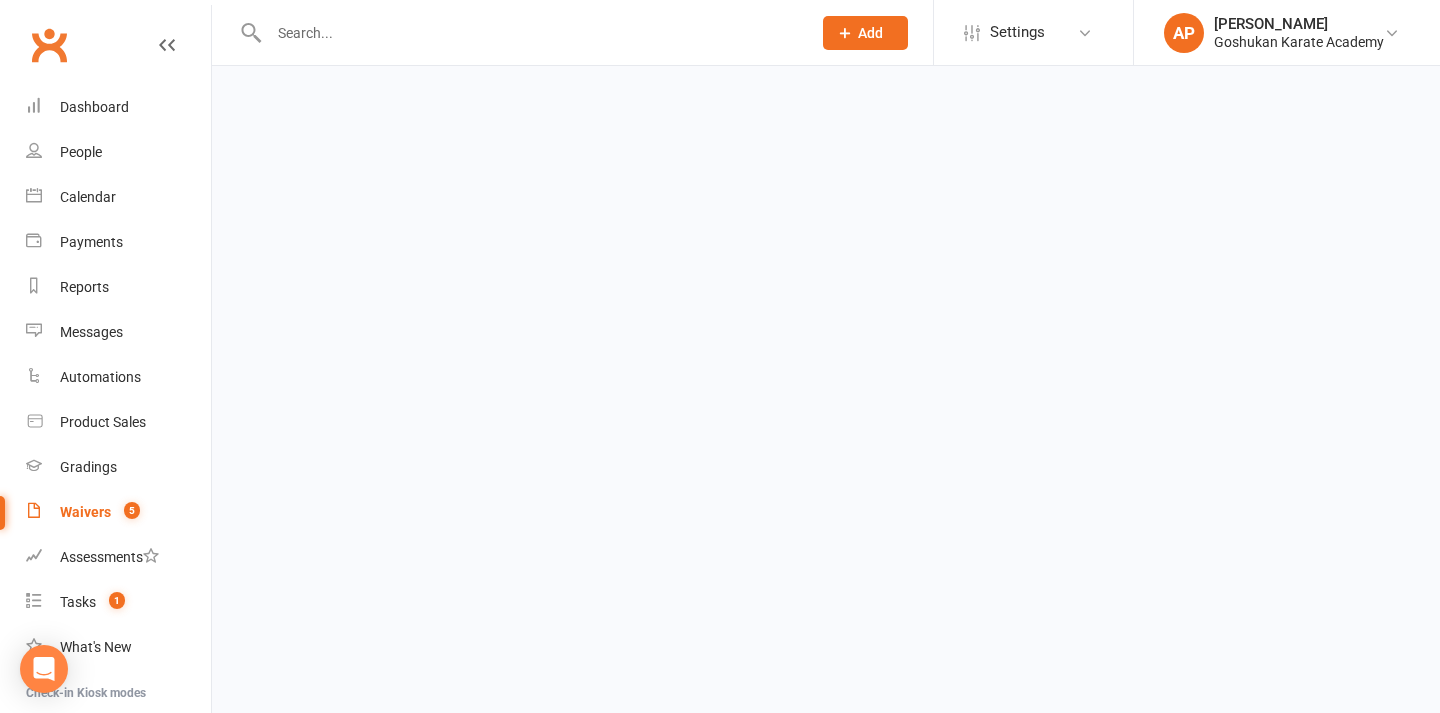 scroll, scrollTop: 0, scrollLeft: 0, axis: both 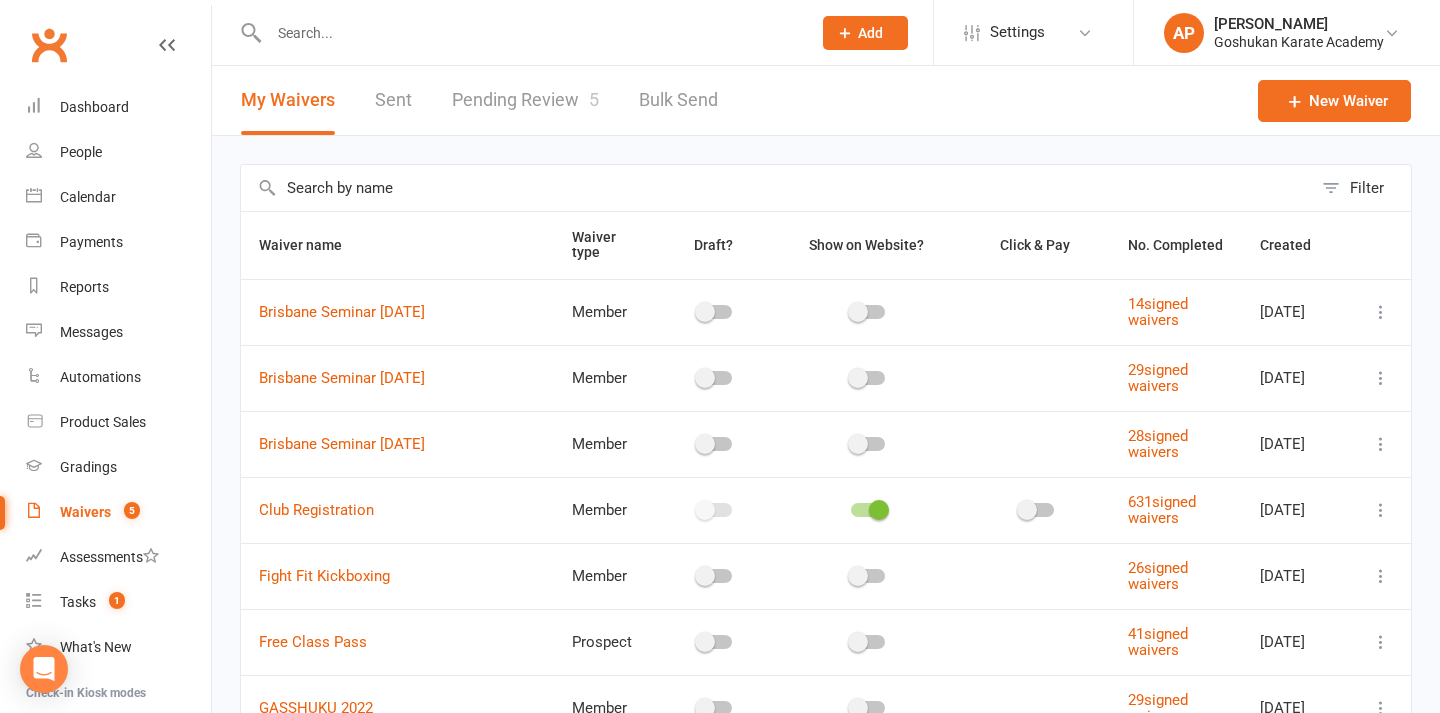 click on "Pending Review 5" at bounding box center (525, 100) 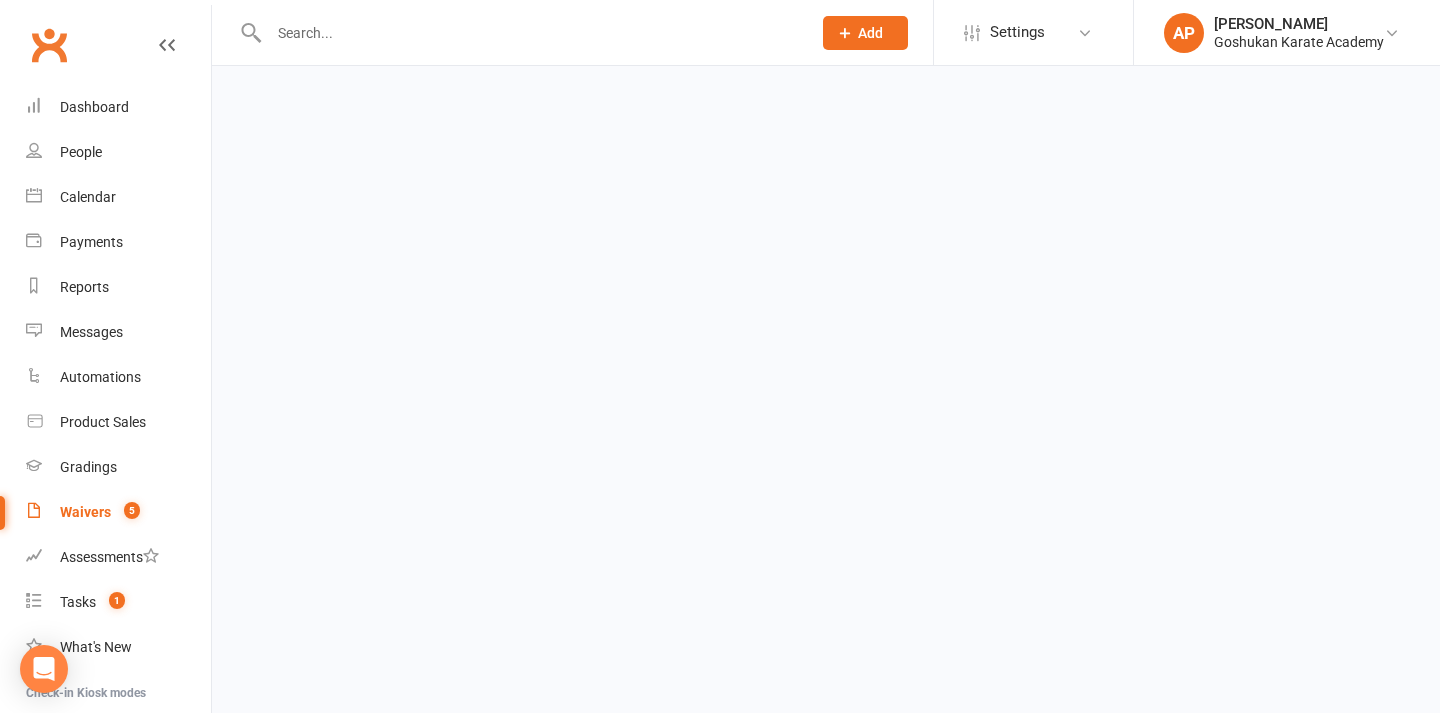 select on "50" 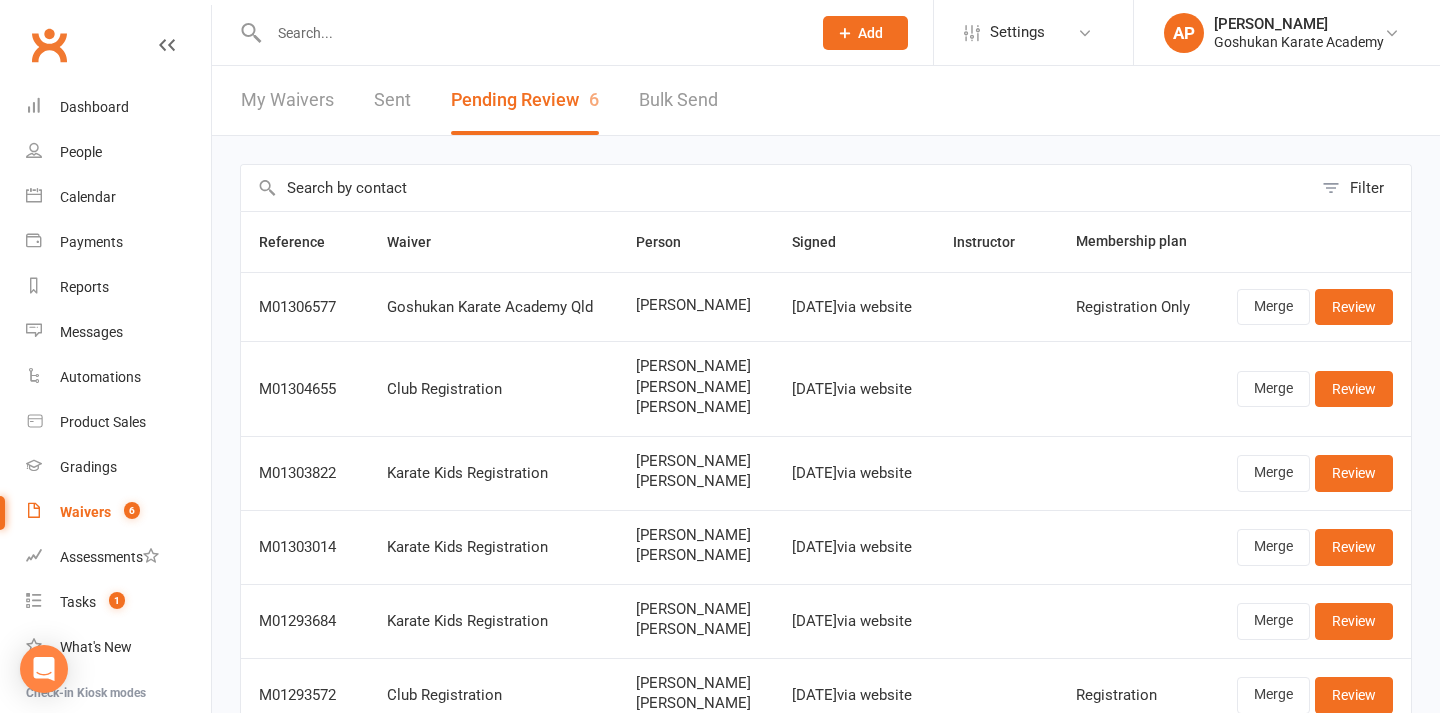 click at bounding box center [530, 33] 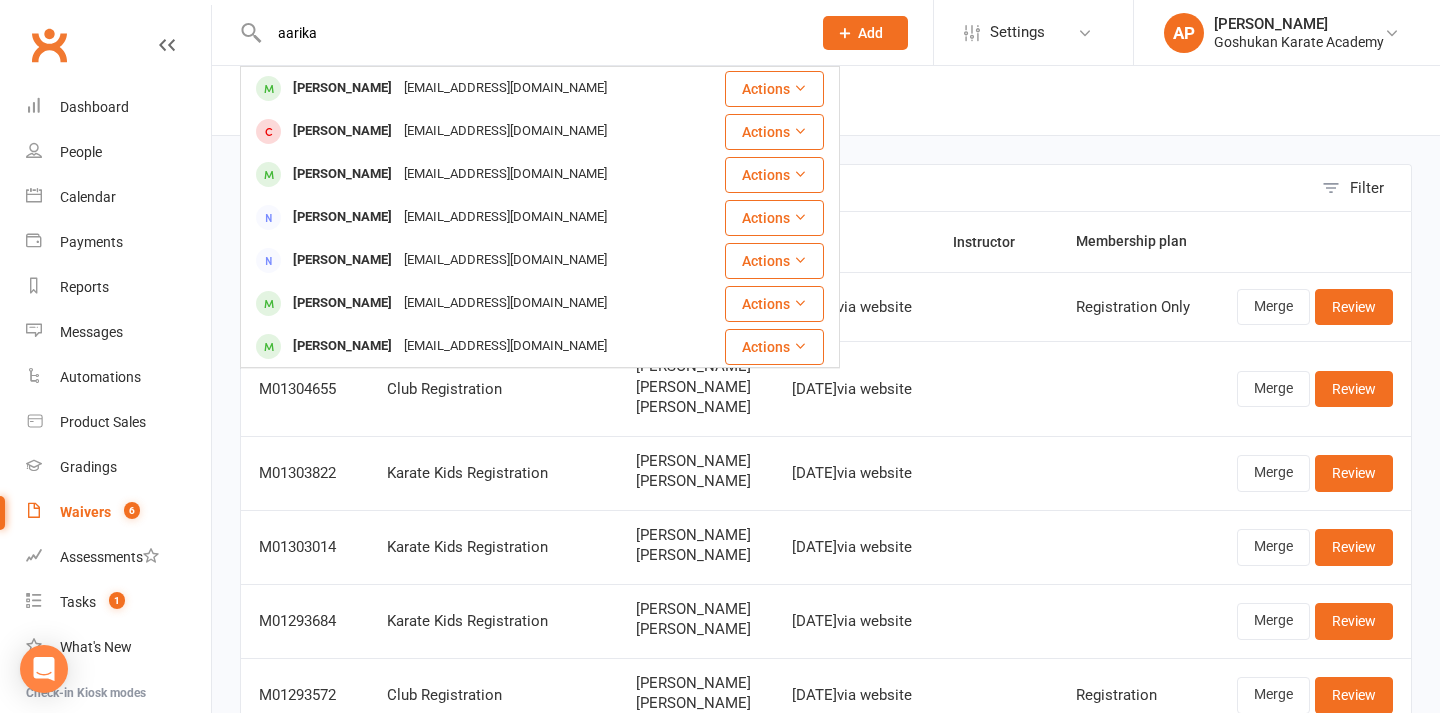 type on "aarika" 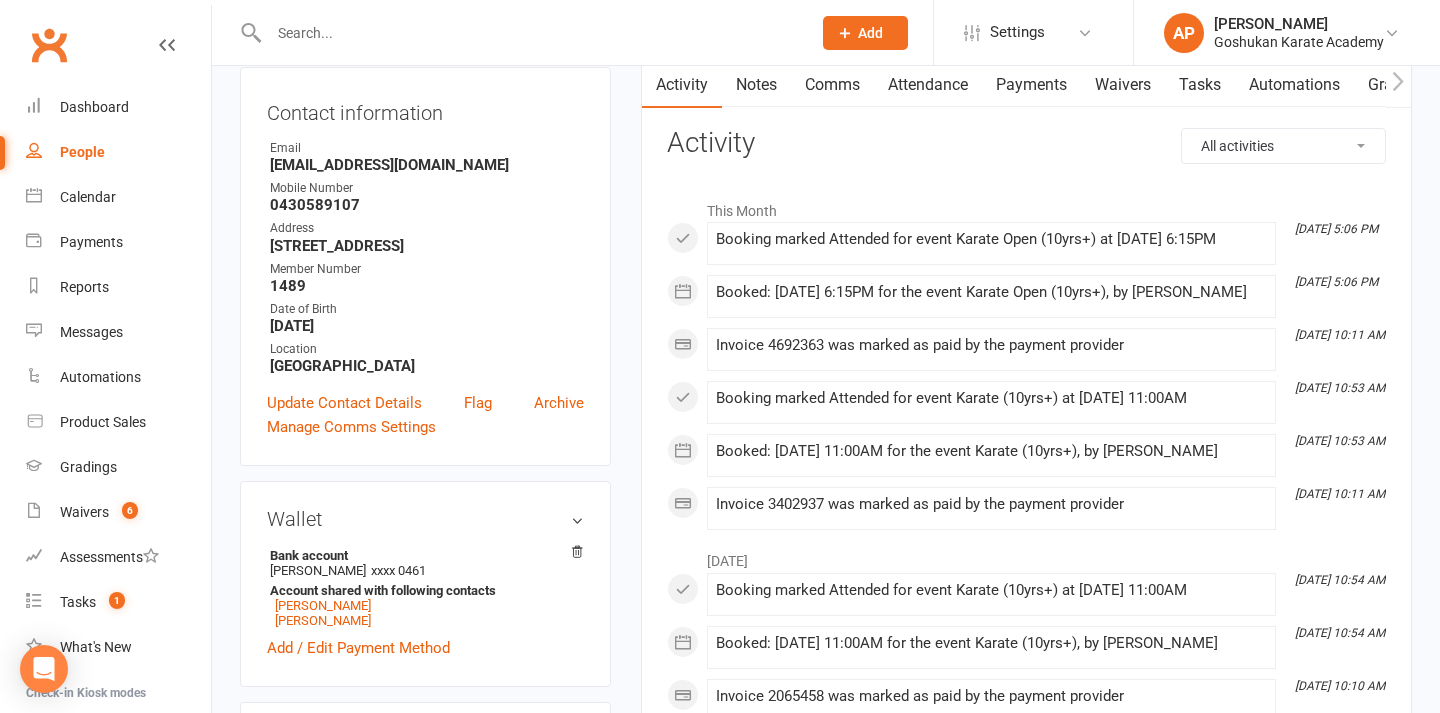 scroll, scrollTop: 398, scrollLeft: 0, axis: vertical 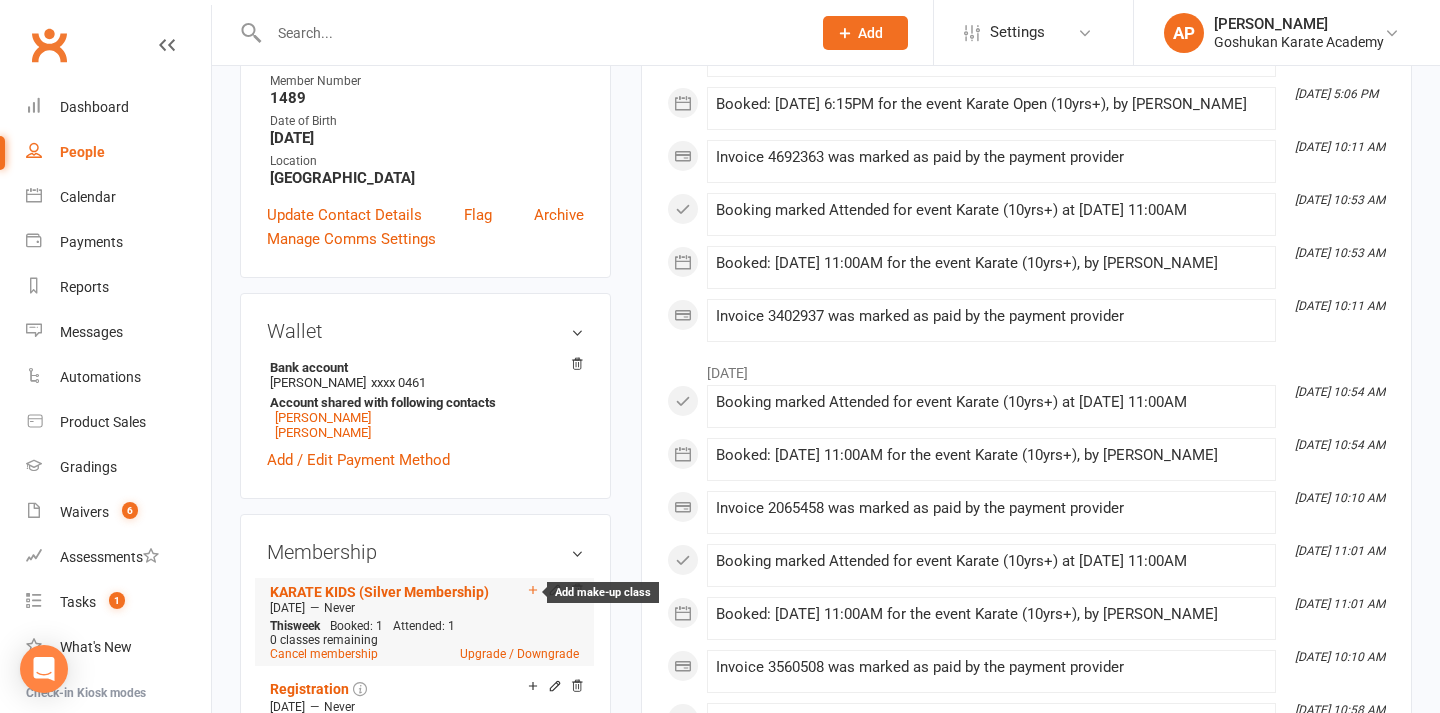 click 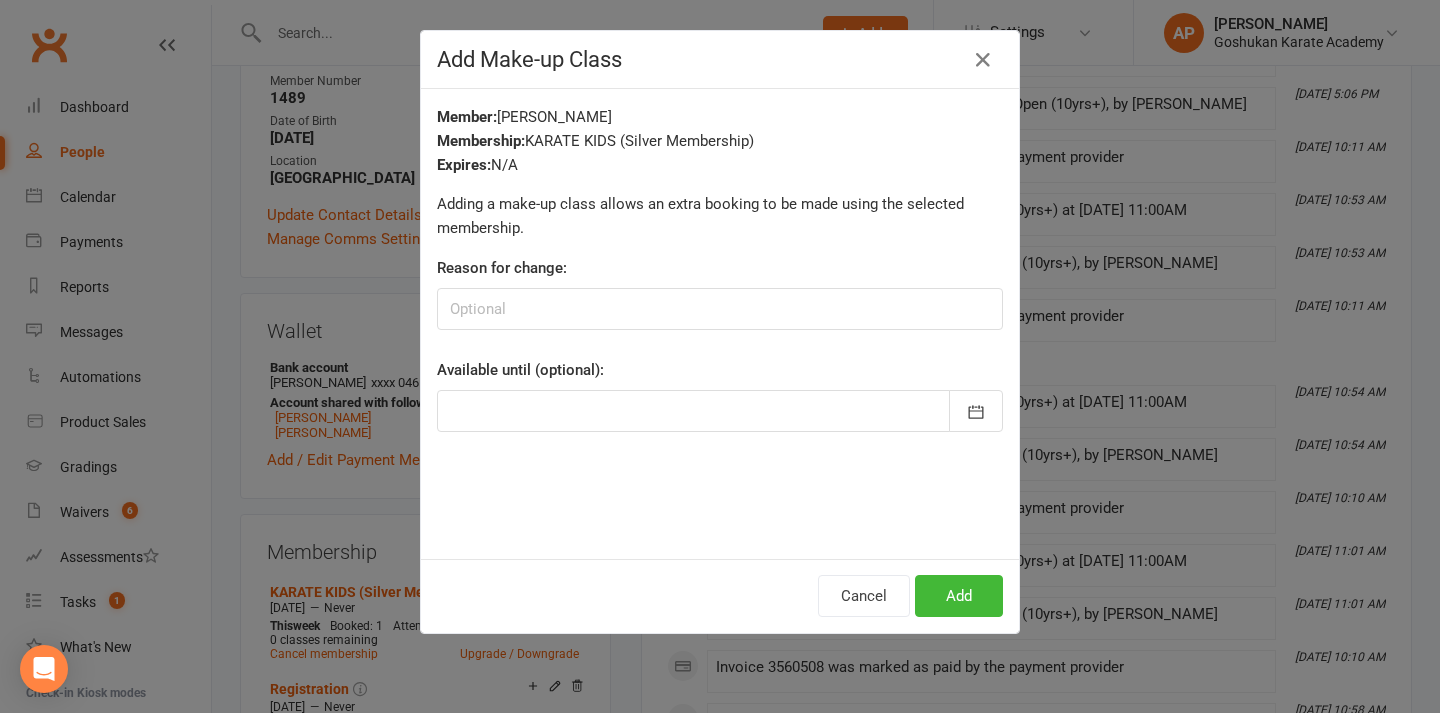 click on "Cancel Add" at bounding box center [720, 596] 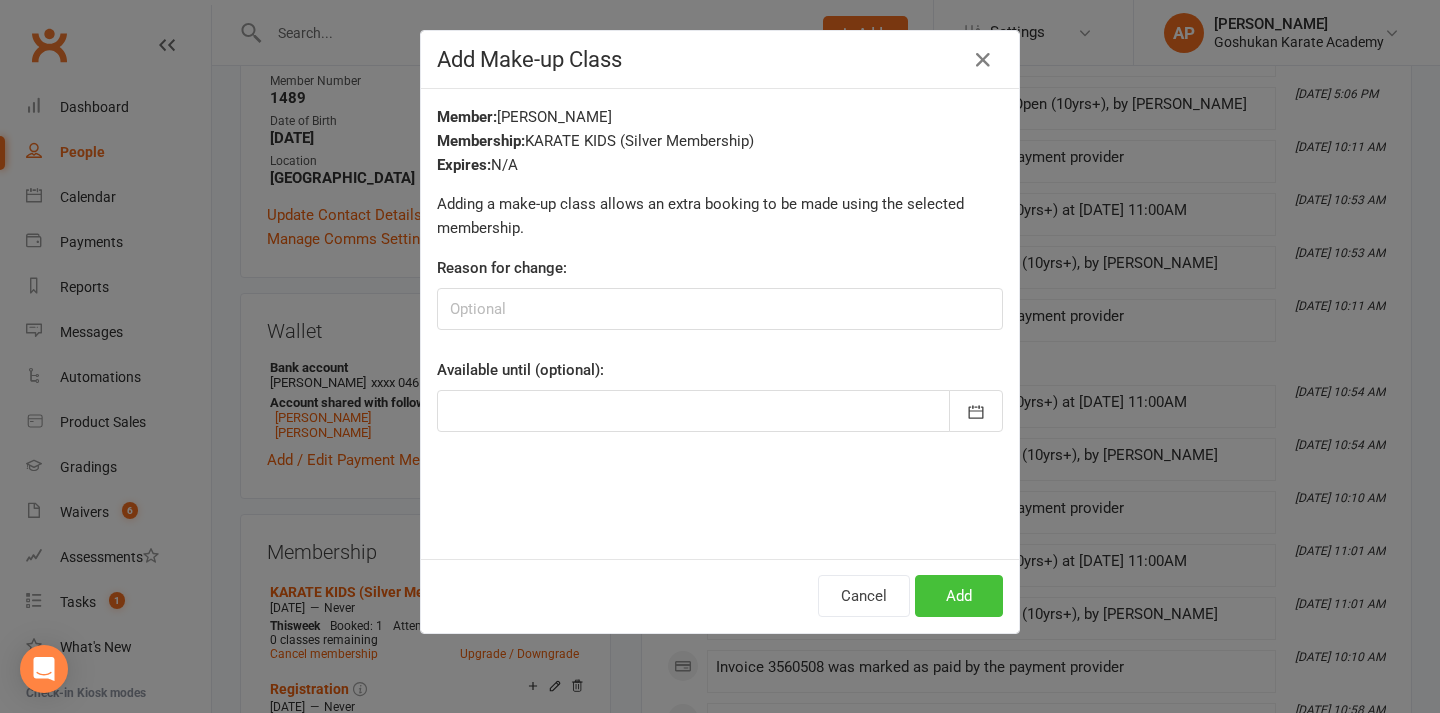 click on "Add" at bounding box center (959, 596) 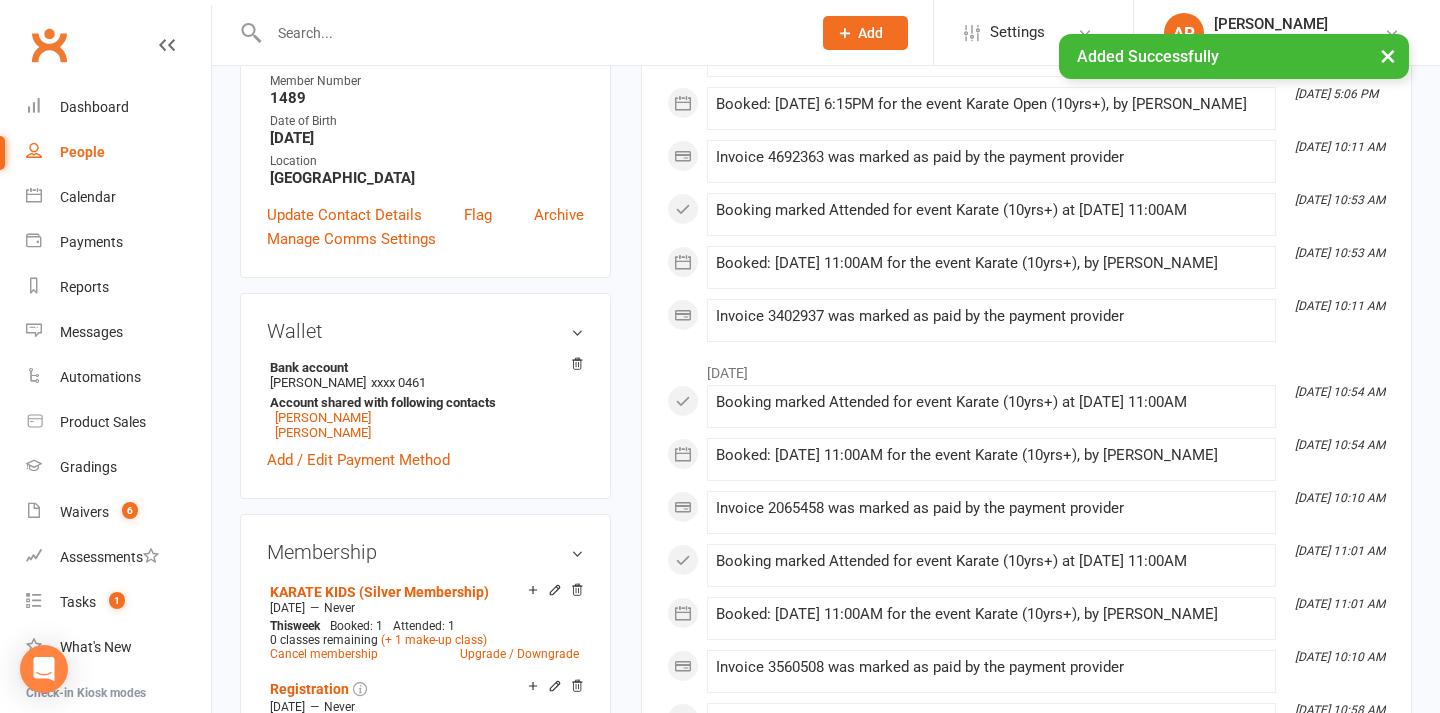 click at bounding box center [530, 33] 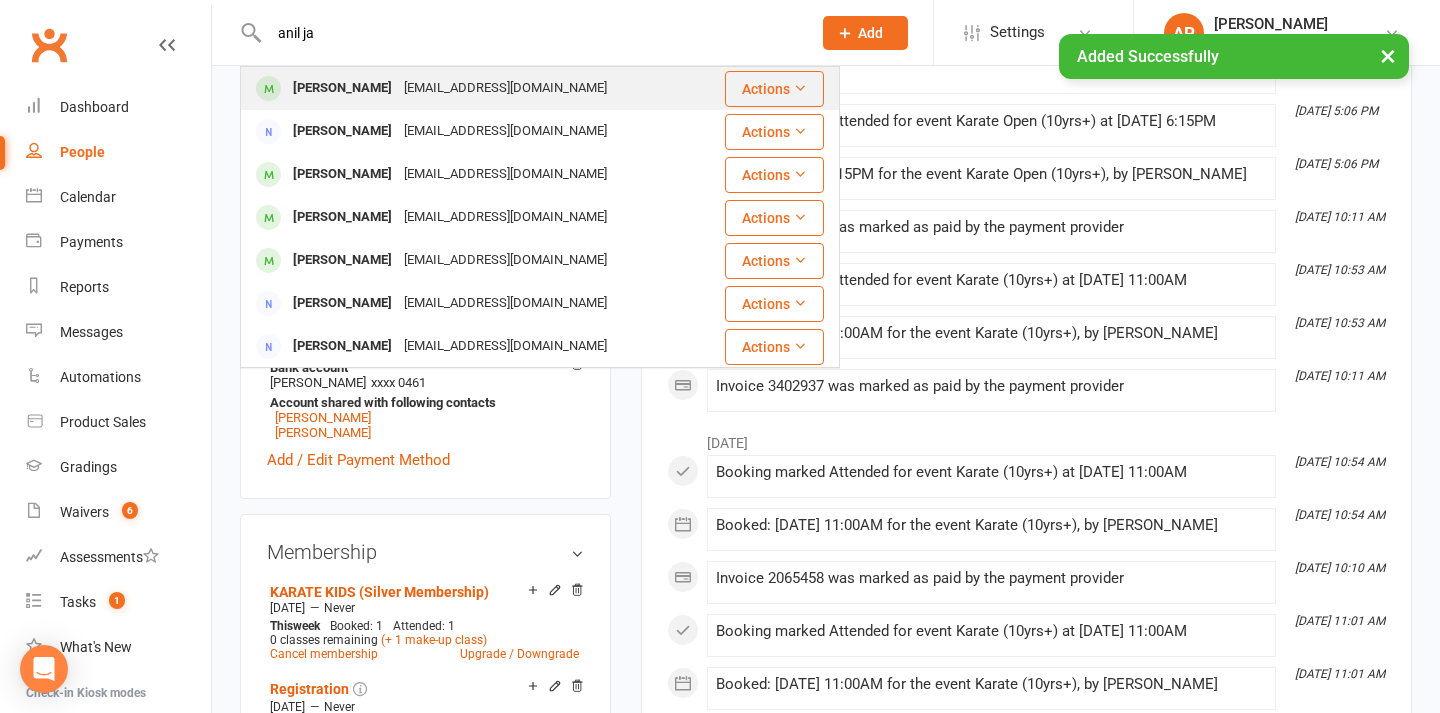 type on "anil ja" 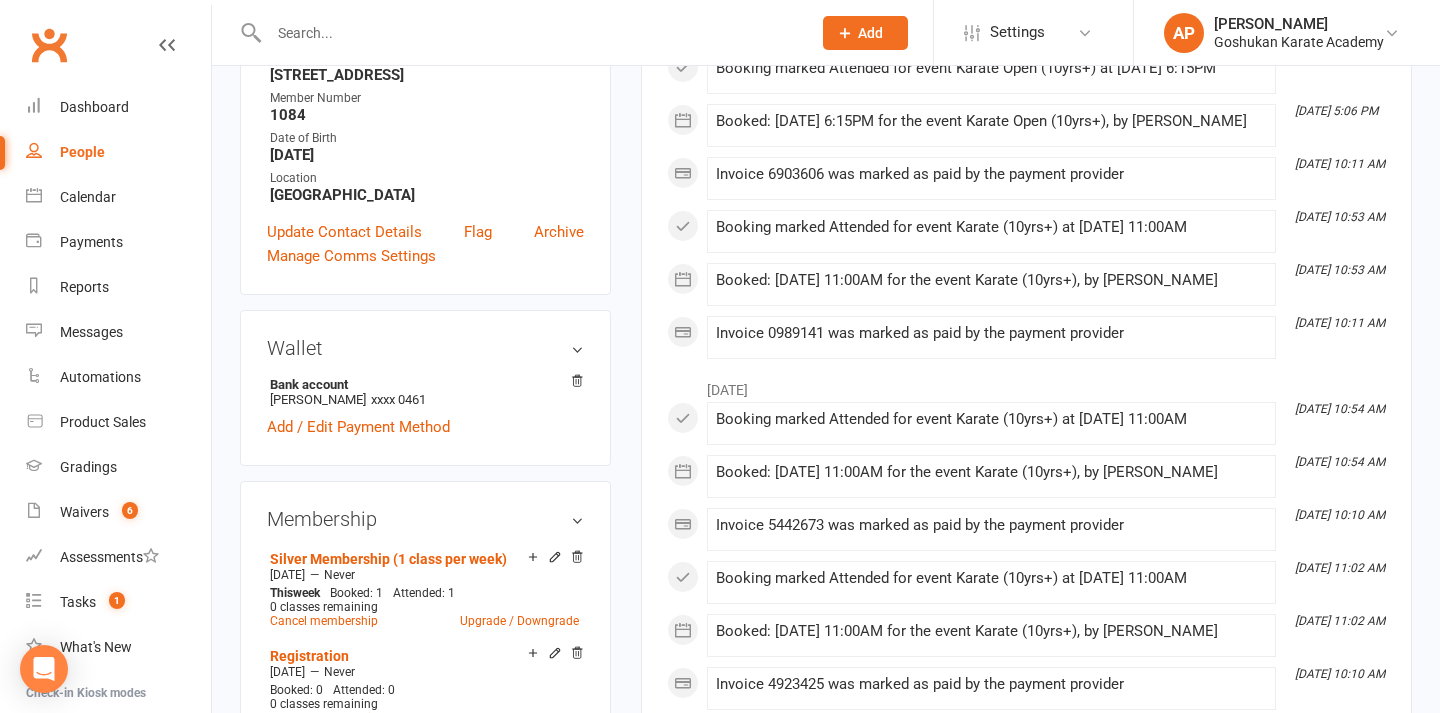 scroll, scrollTop: 383, scrollLeft: 0, axis: vertical 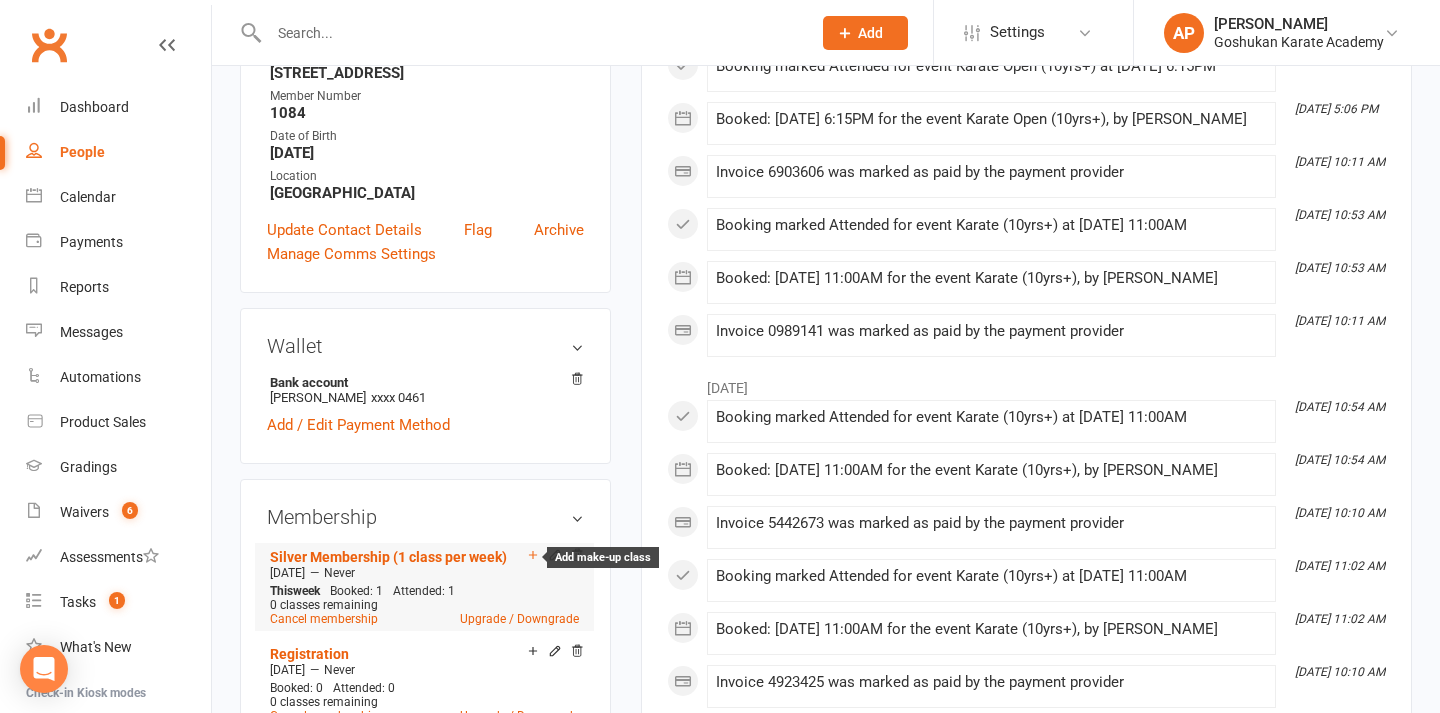 click 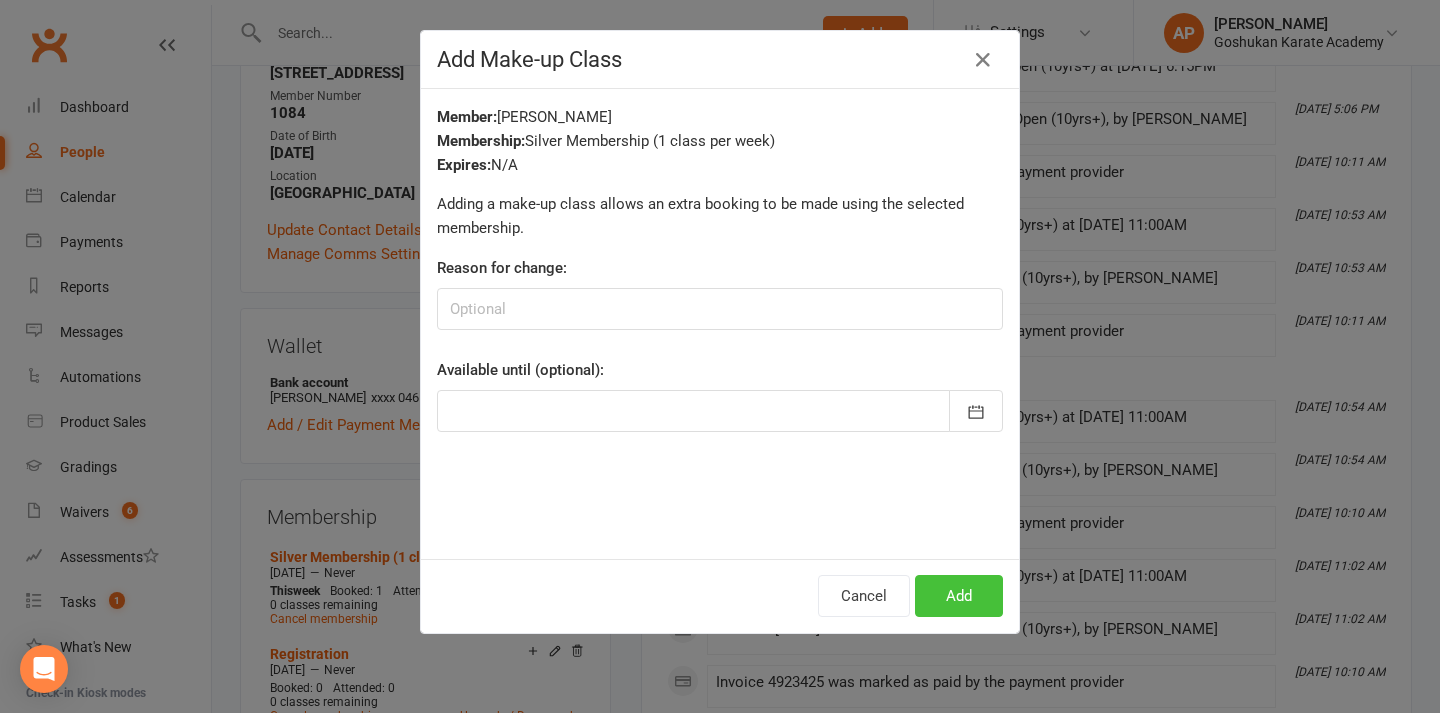 click on "Add" at bounding box center [959, 596] 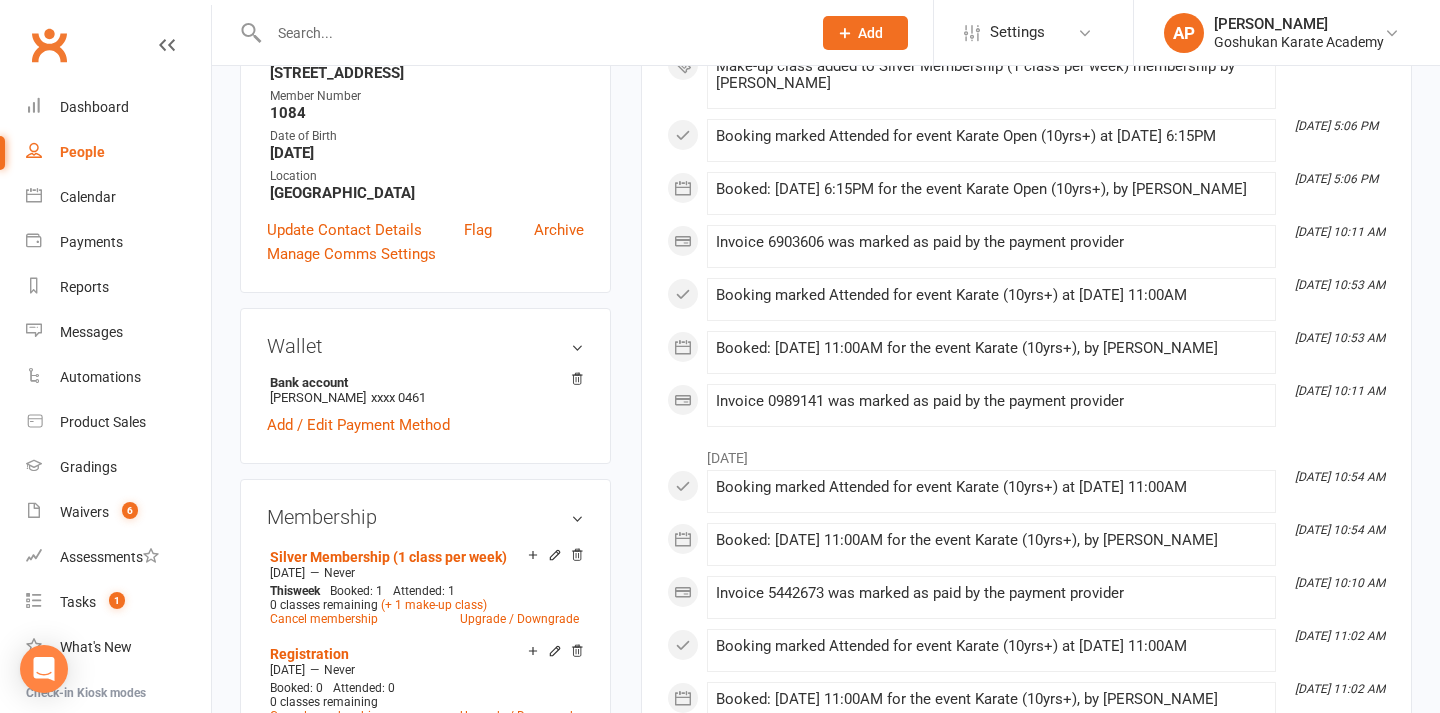 click at bounding box center [530, 33] 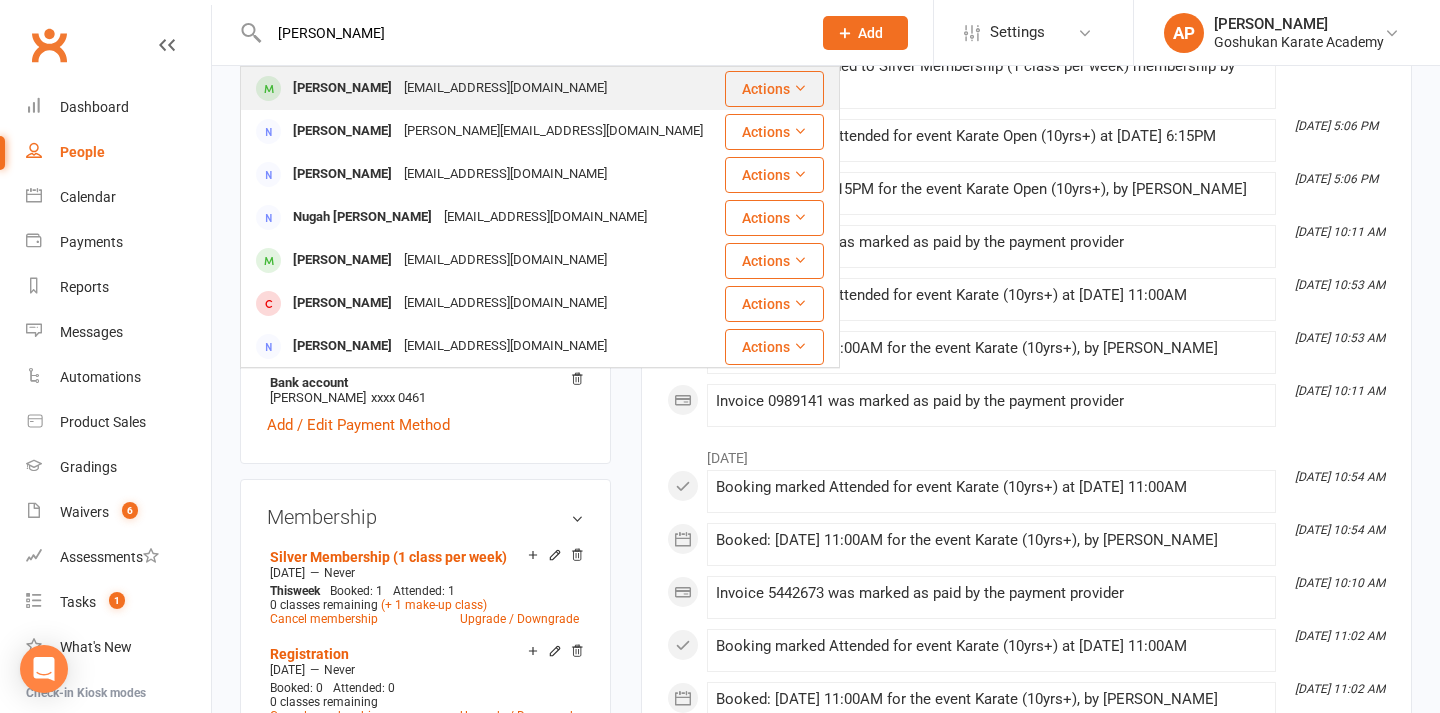 type on "saharsh" 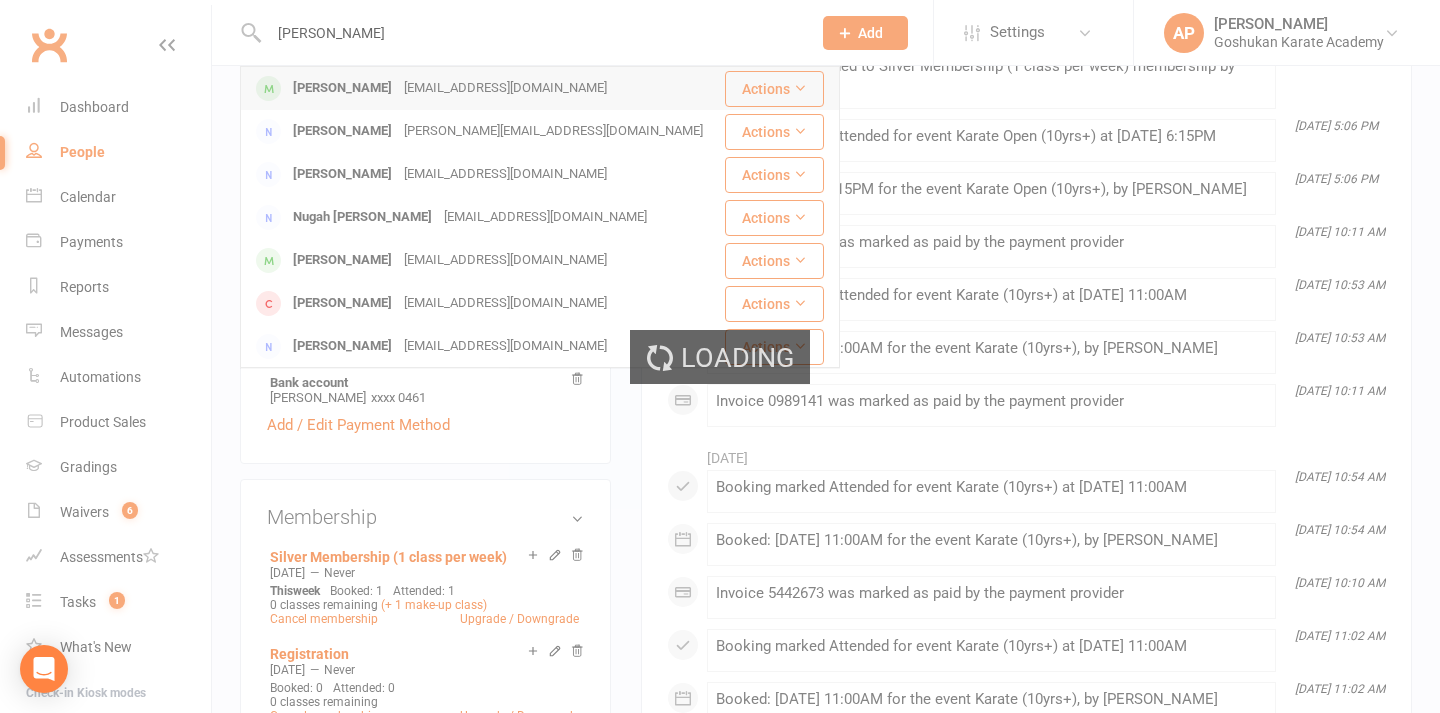 type 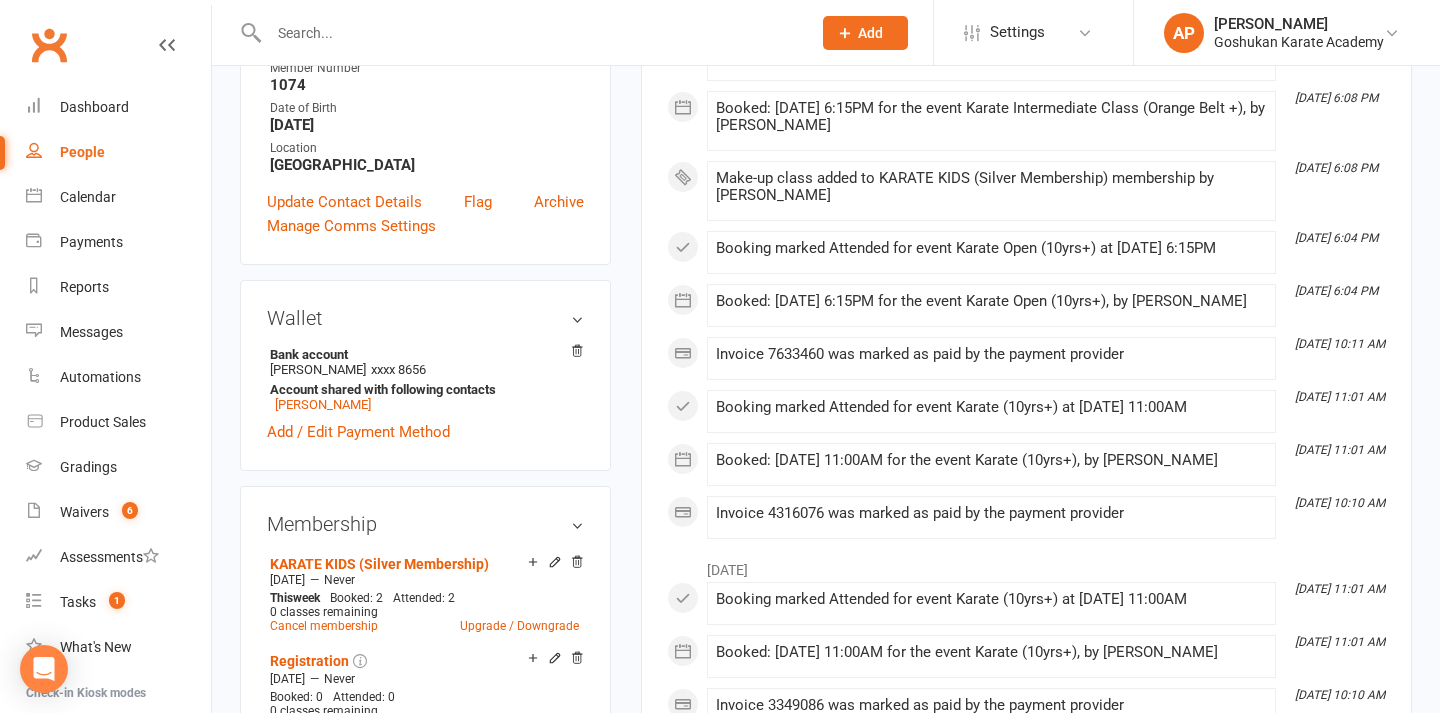 scroll, scrollTop: 413, scrollLeft: 0, axis: vertical 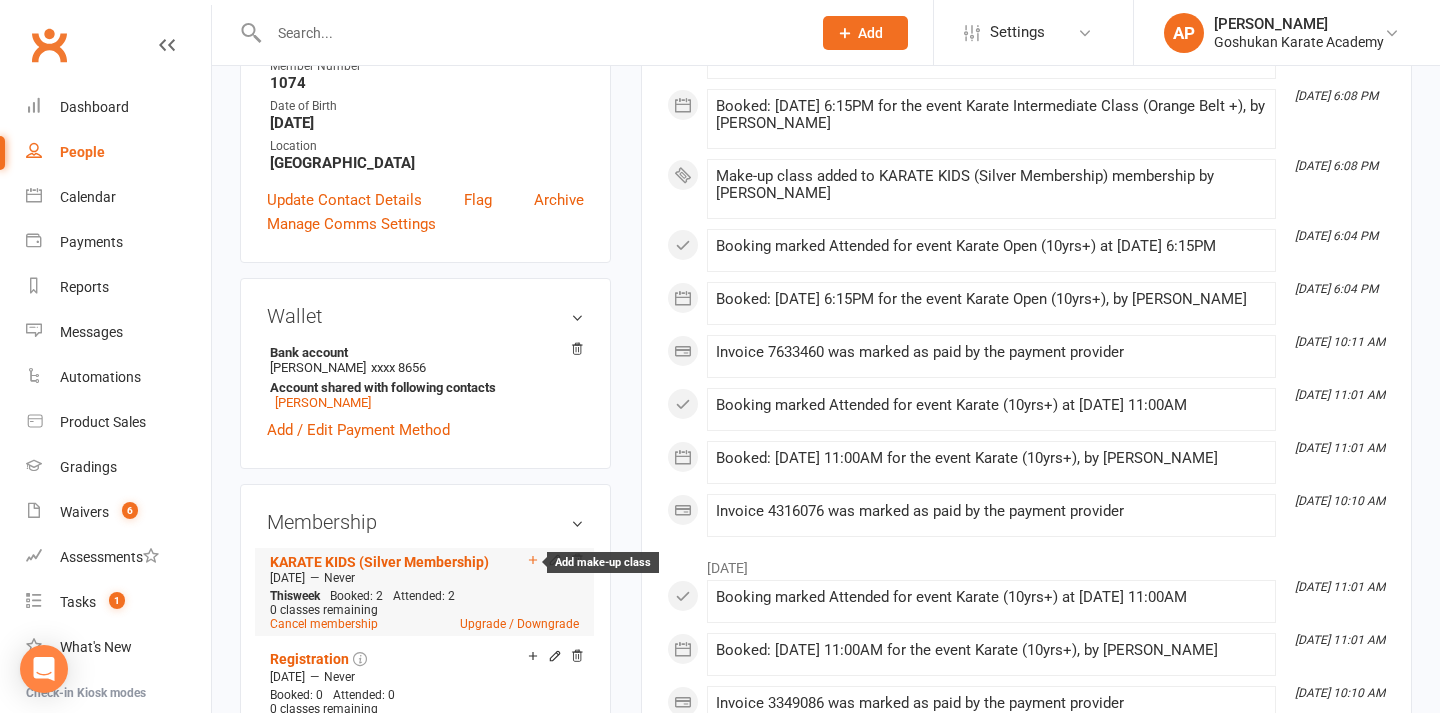 click 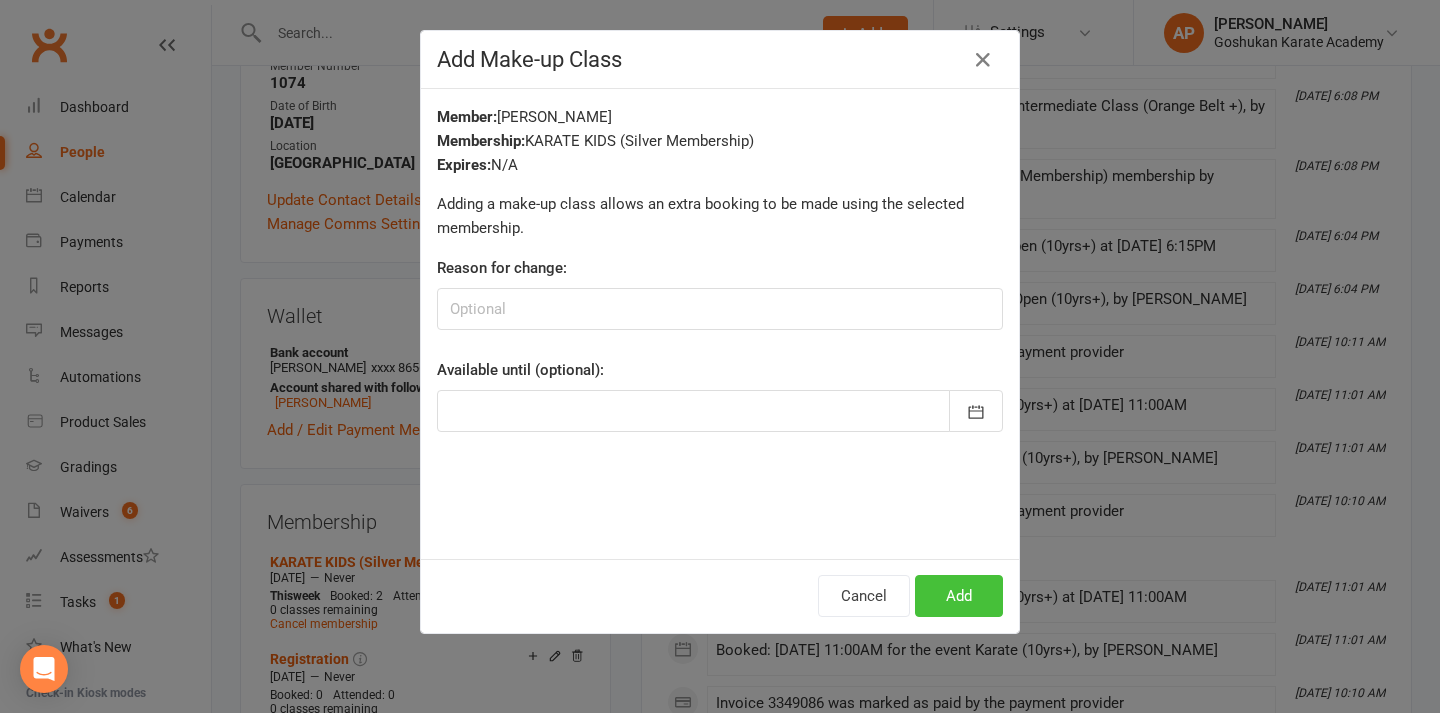 click on "Add" at bounding box center [959, 596] 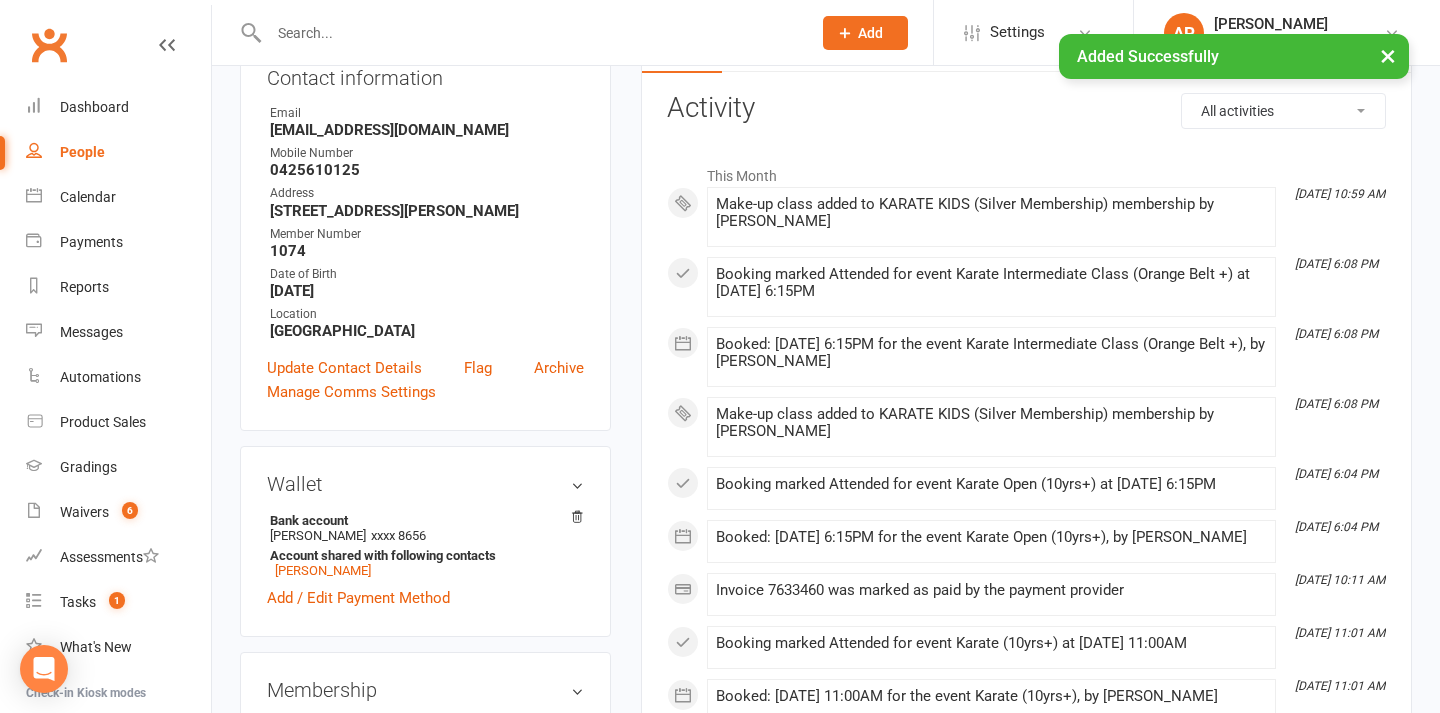 scroll, scrollTop: 34, scrollLeft: 0, axis: vertical 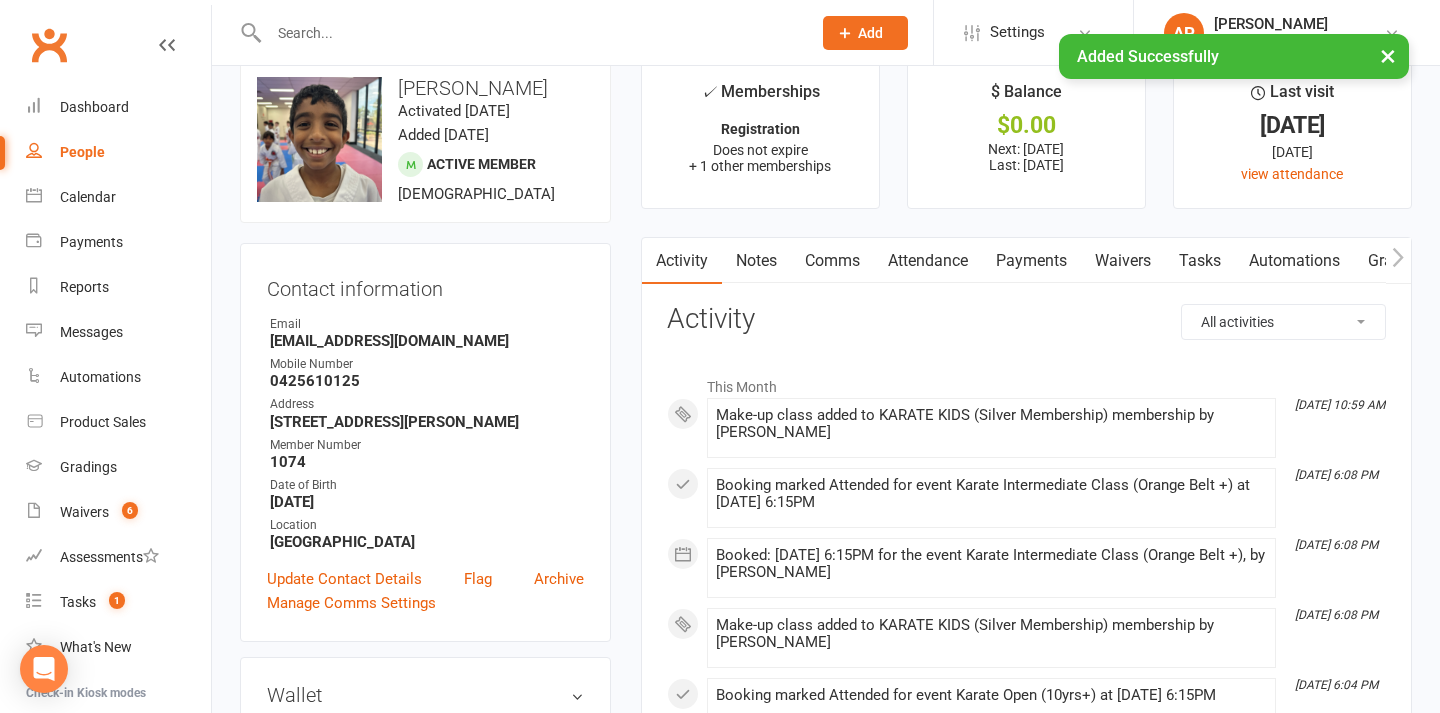 click on "Attendance" at bounding box center [928, 261] 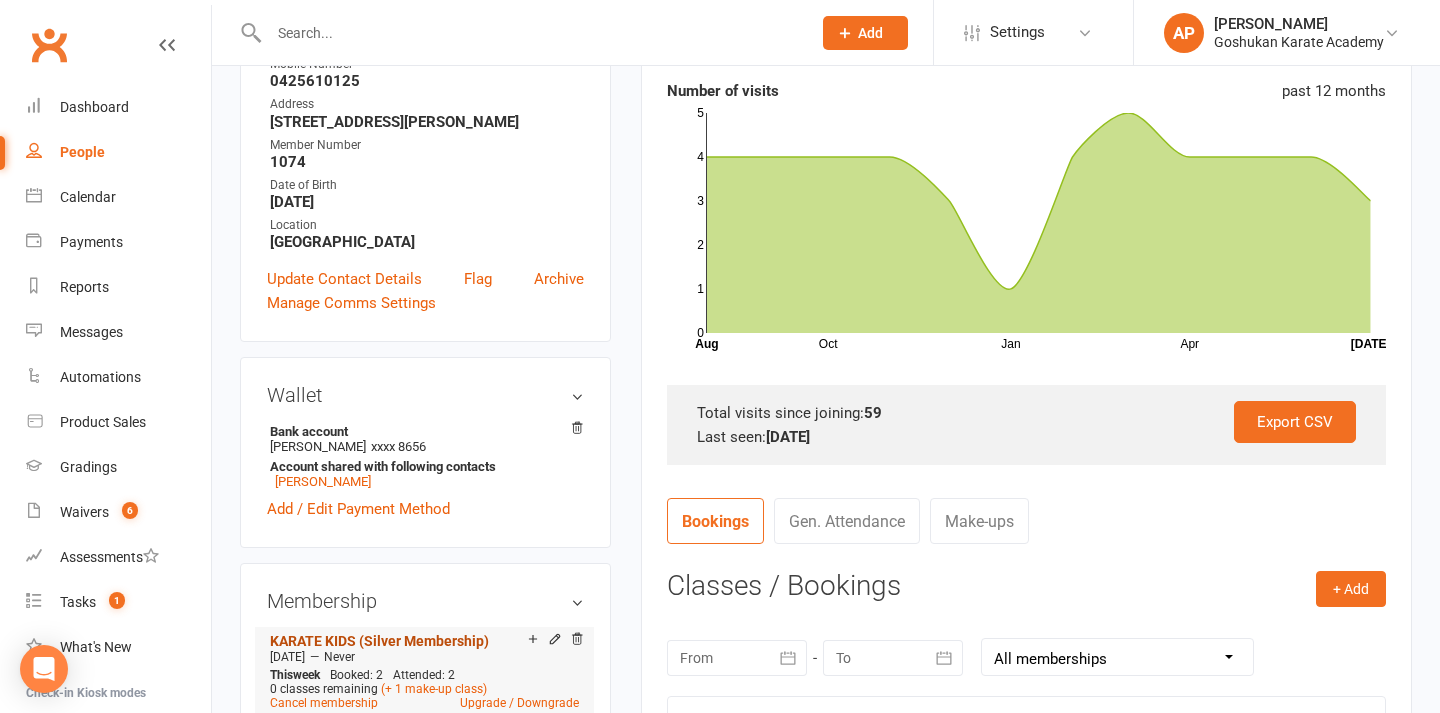 scroll, scrollTop: 395, scrollLeft: 0, axis: vertical 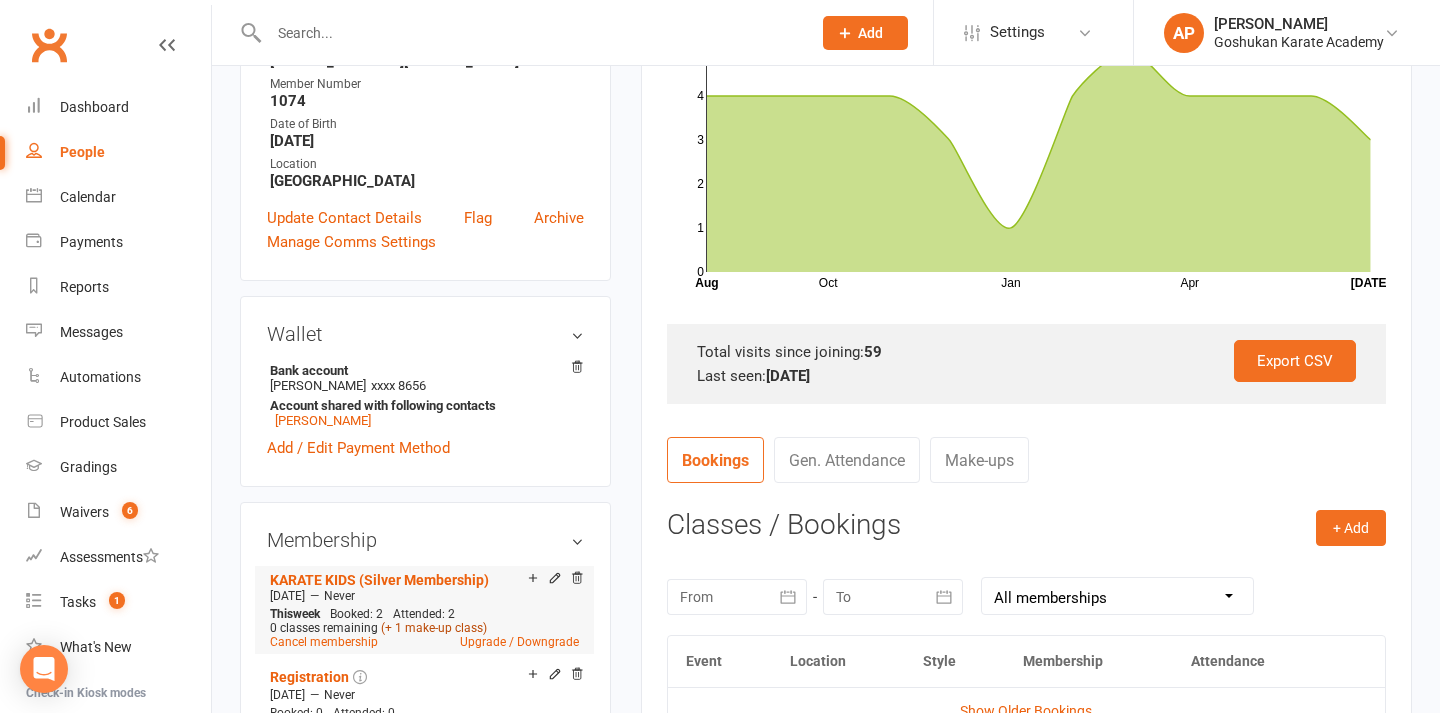 click on "(+ 1 make-up class)" at bounding box center [434, 628] 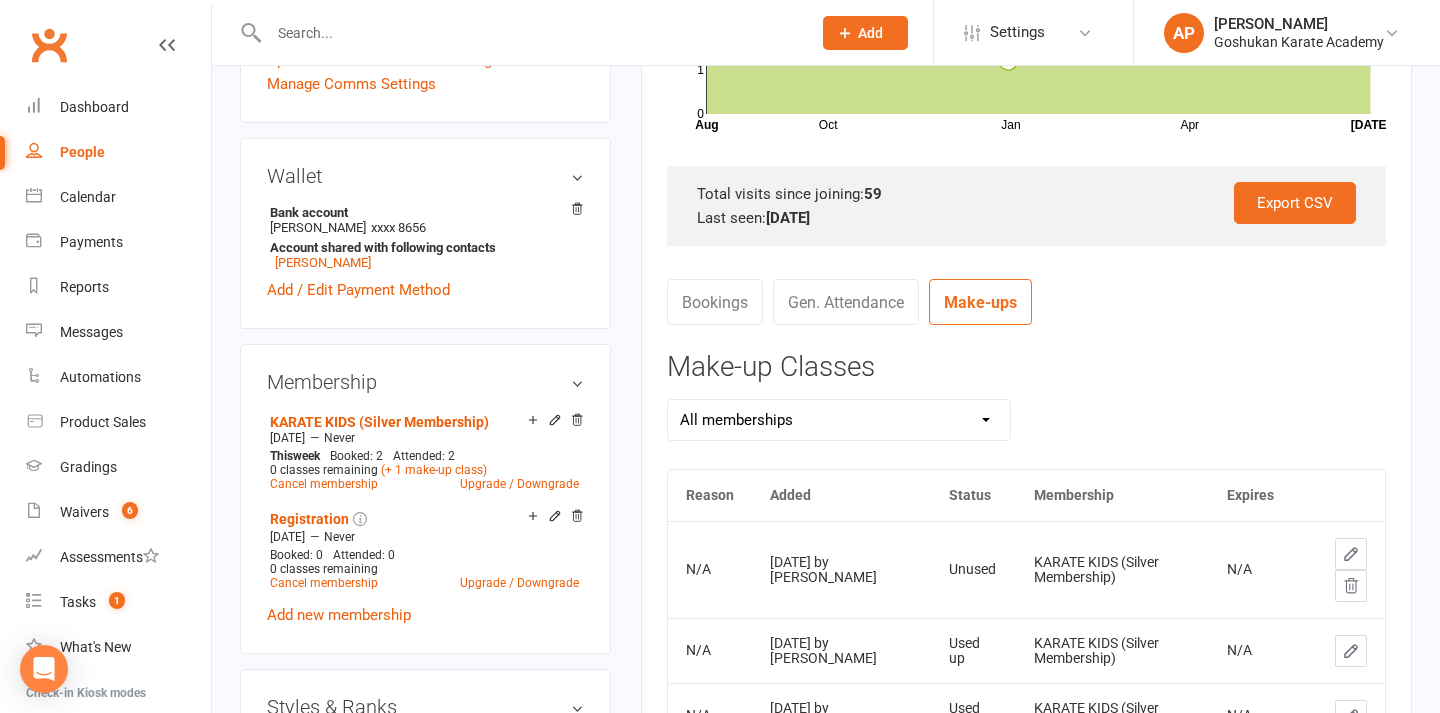 scroll, scrollTop: 554, scrollLeft: 0, axis: vertical 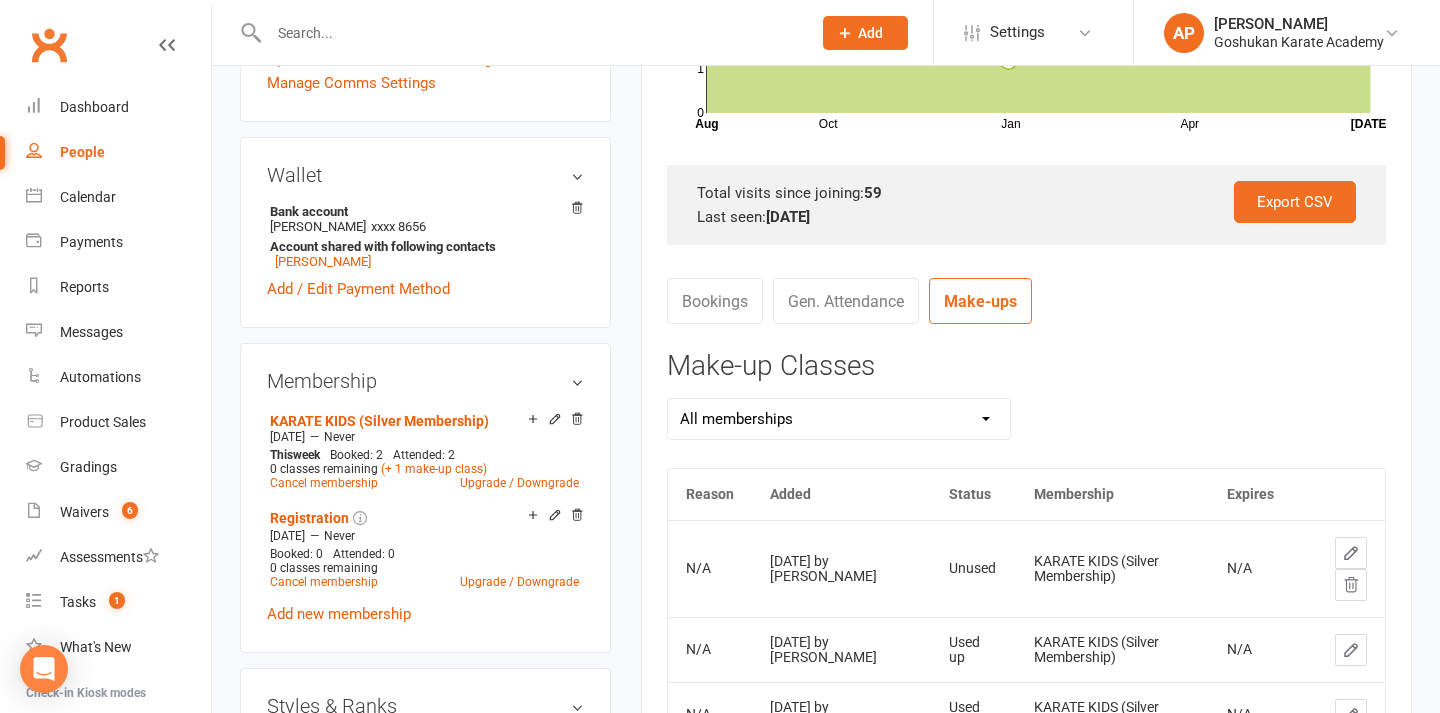 click 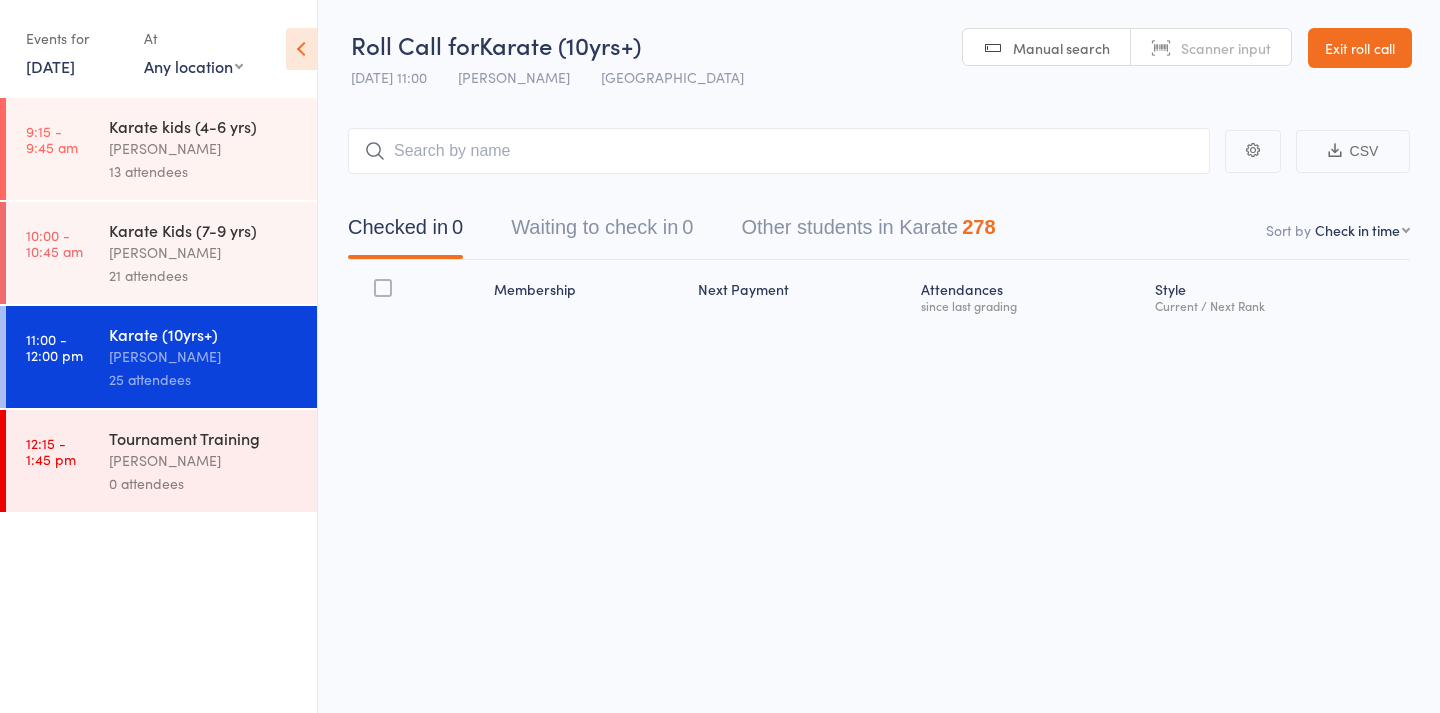 scroll, scrollTop: 0, scrollLeft: 0, axis: both 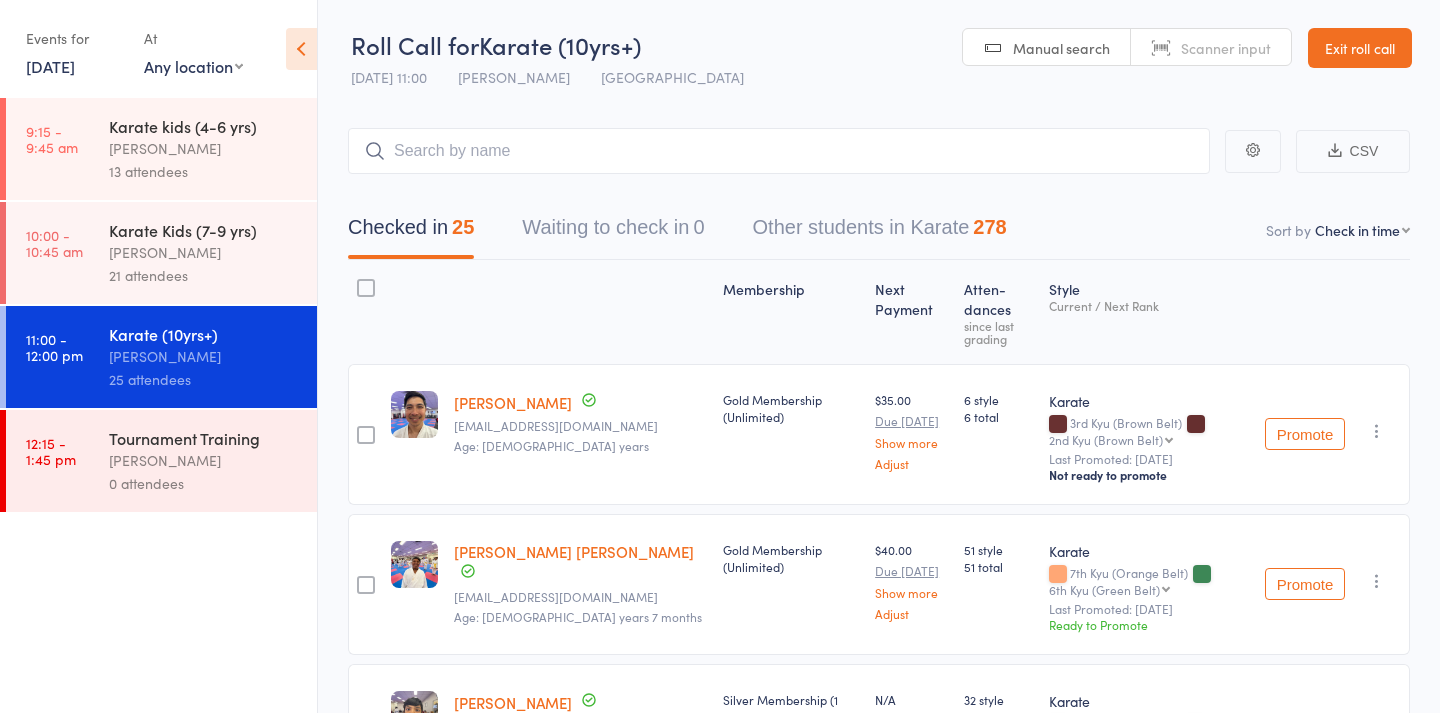 click at bounding box center (779, 151) 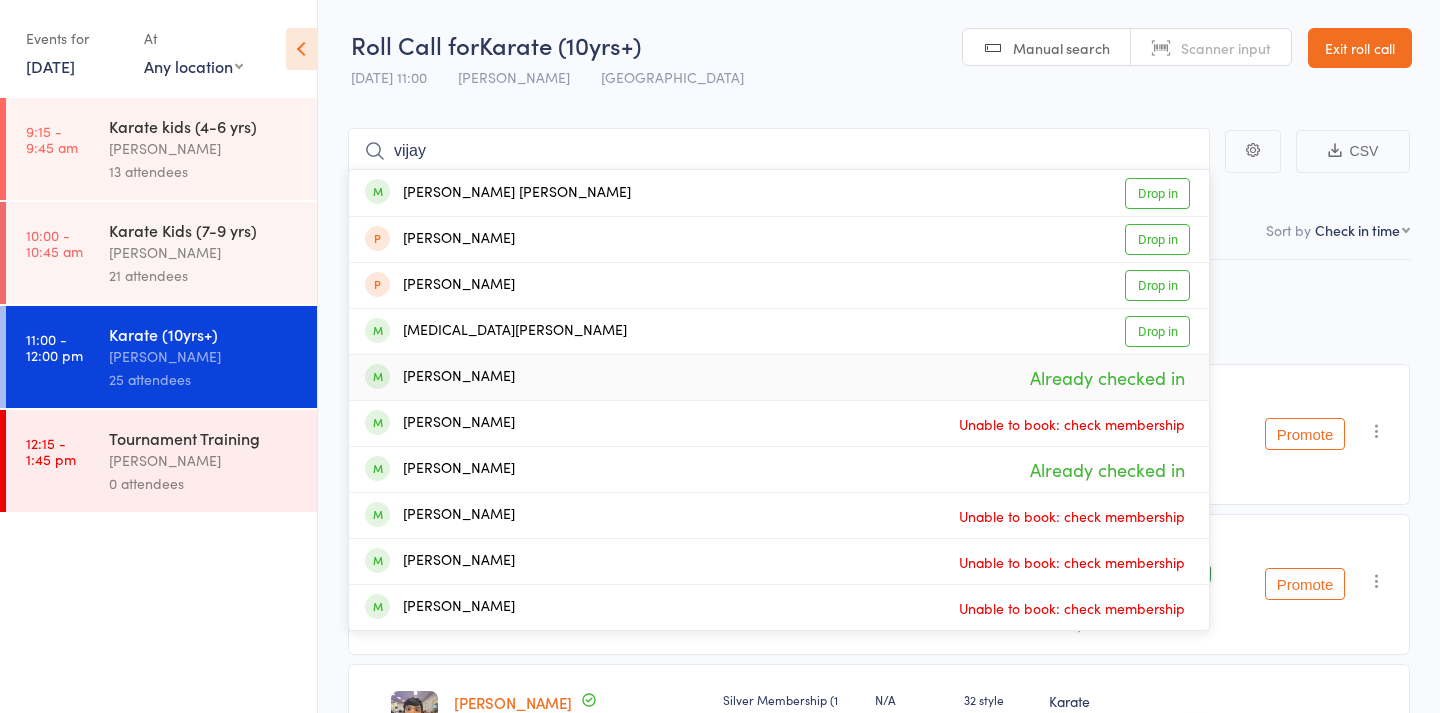 type on "vijay" 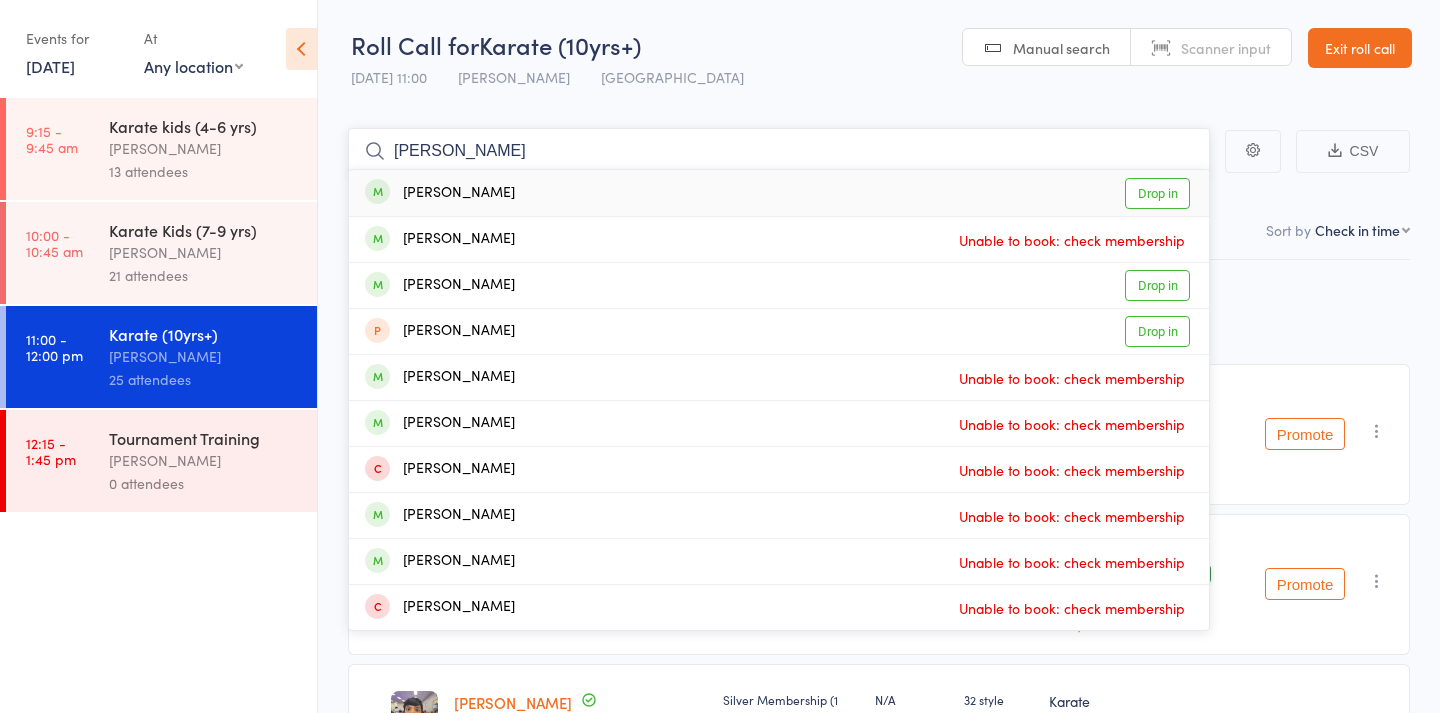 type on "[PERSON_NAME]" 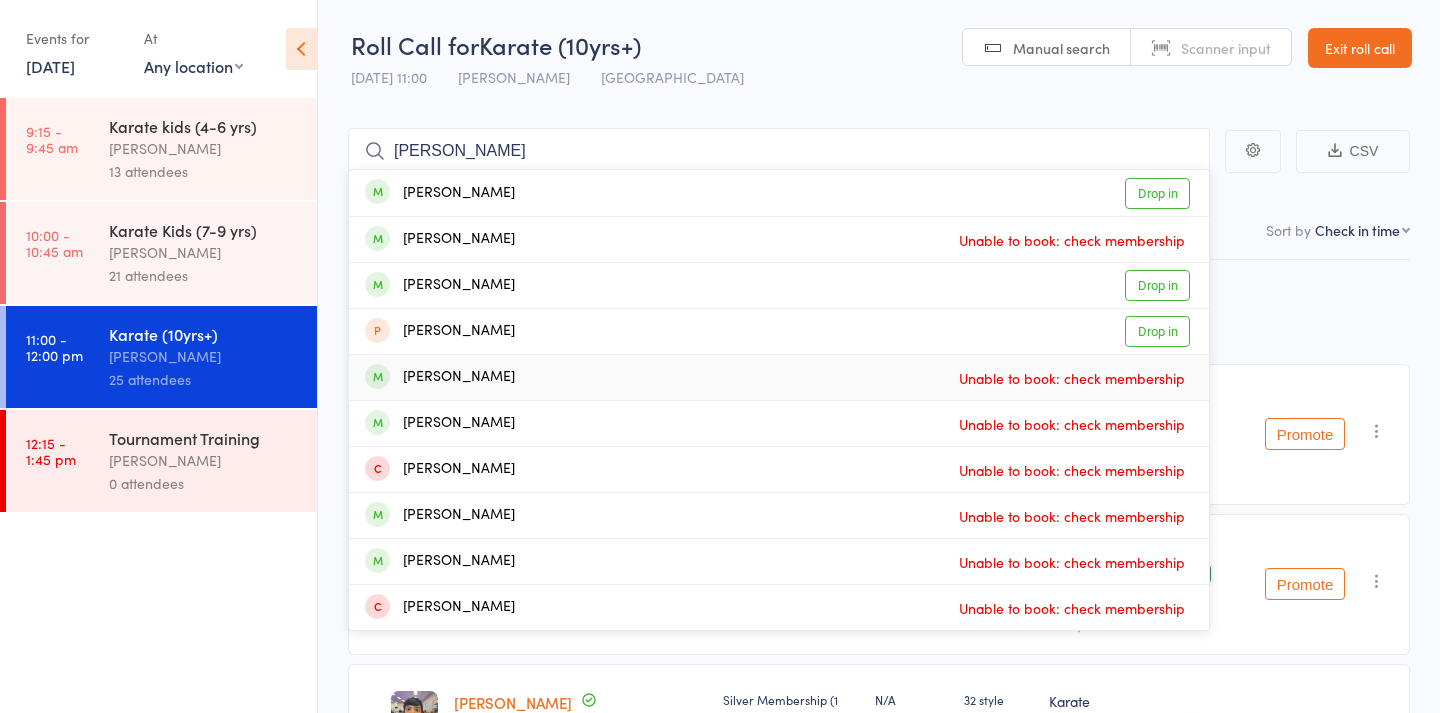 drag, startPoint x: 574, startPoint y: 368, endPoint x: 582, endPoint y: 356, distance: 14.422205 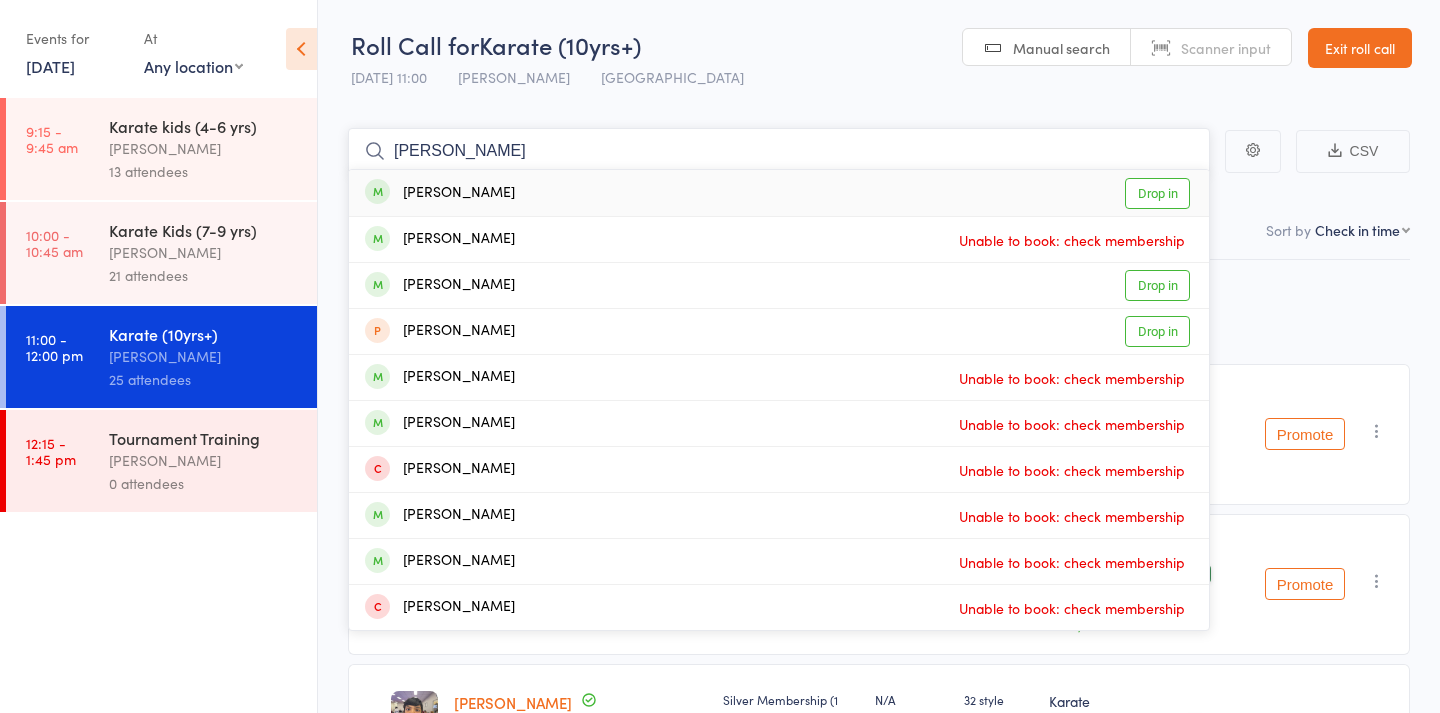 type on "[PERSON_NAME]" 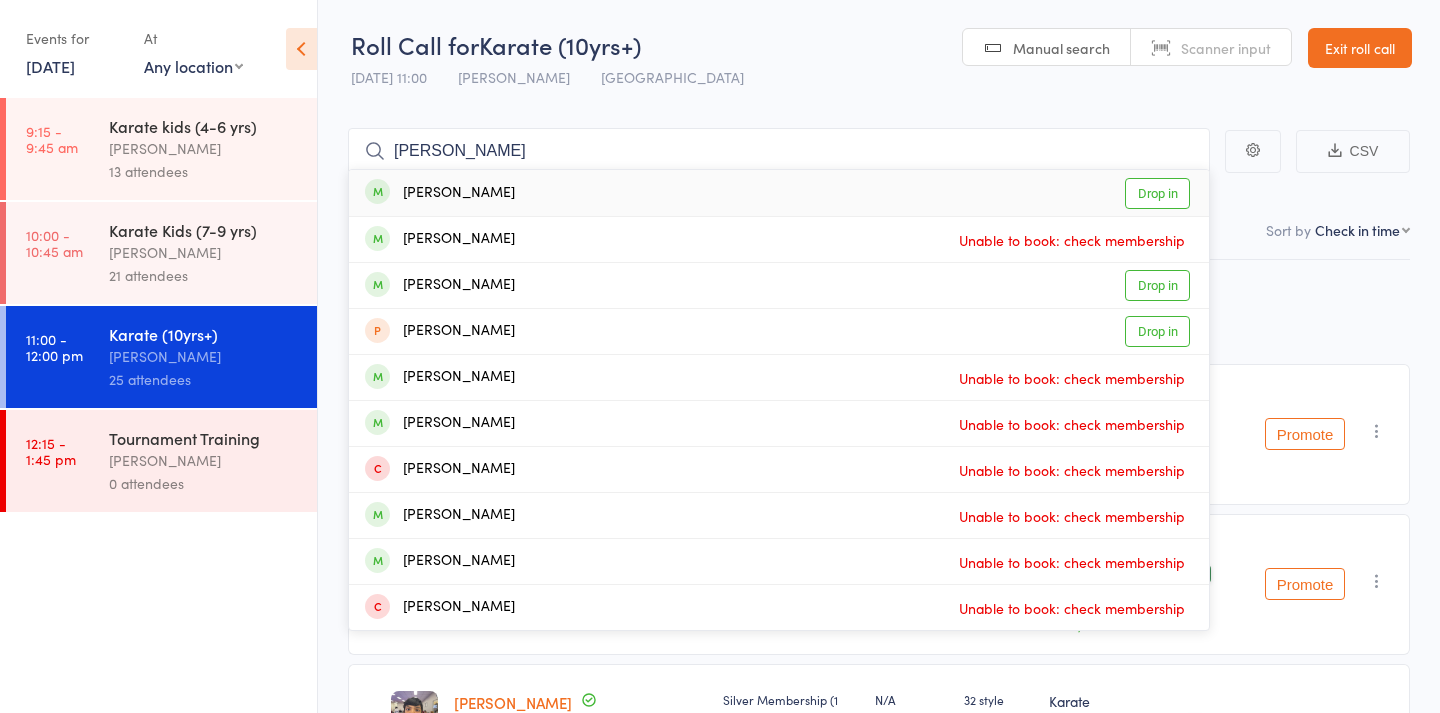 drag, startPoint x: 622, startPoint y: 210, endPoint x: 574, endPoint y: 189, distance: 52.392746 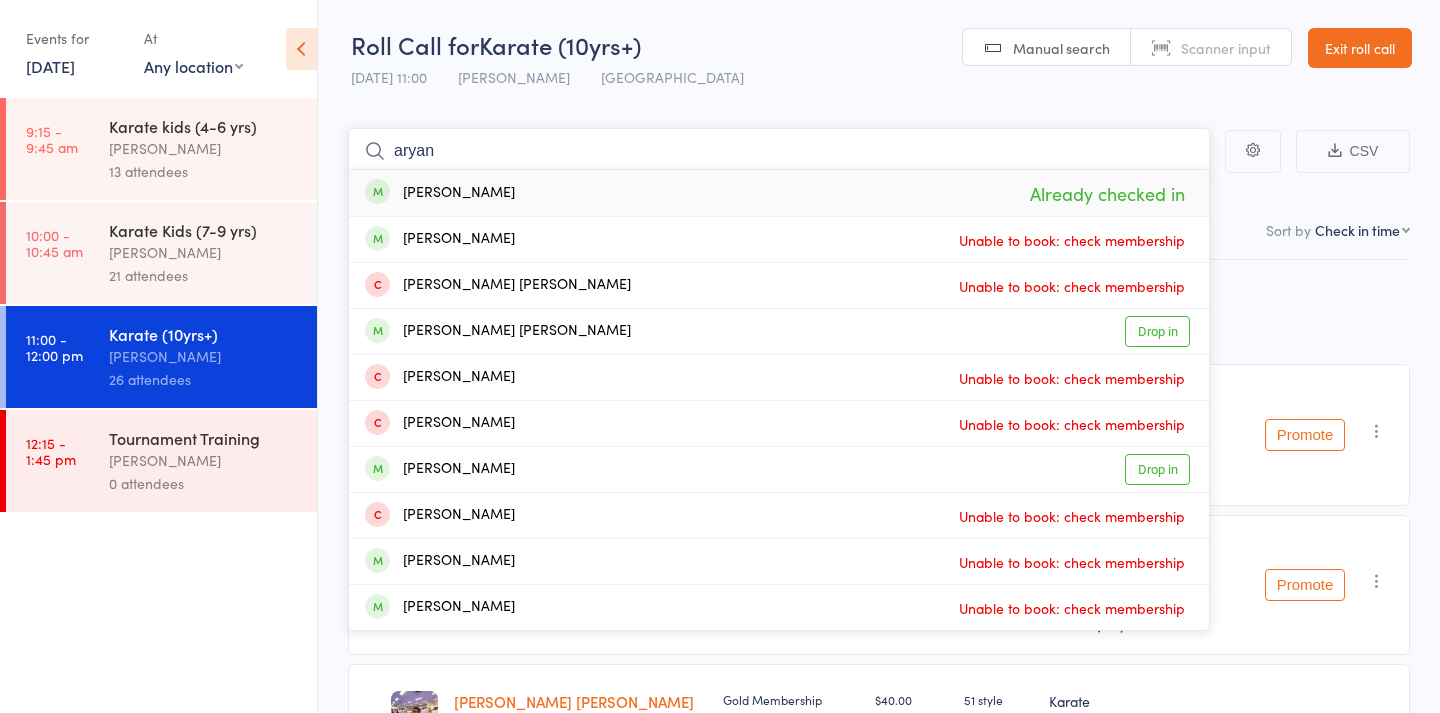 type on "aryan" 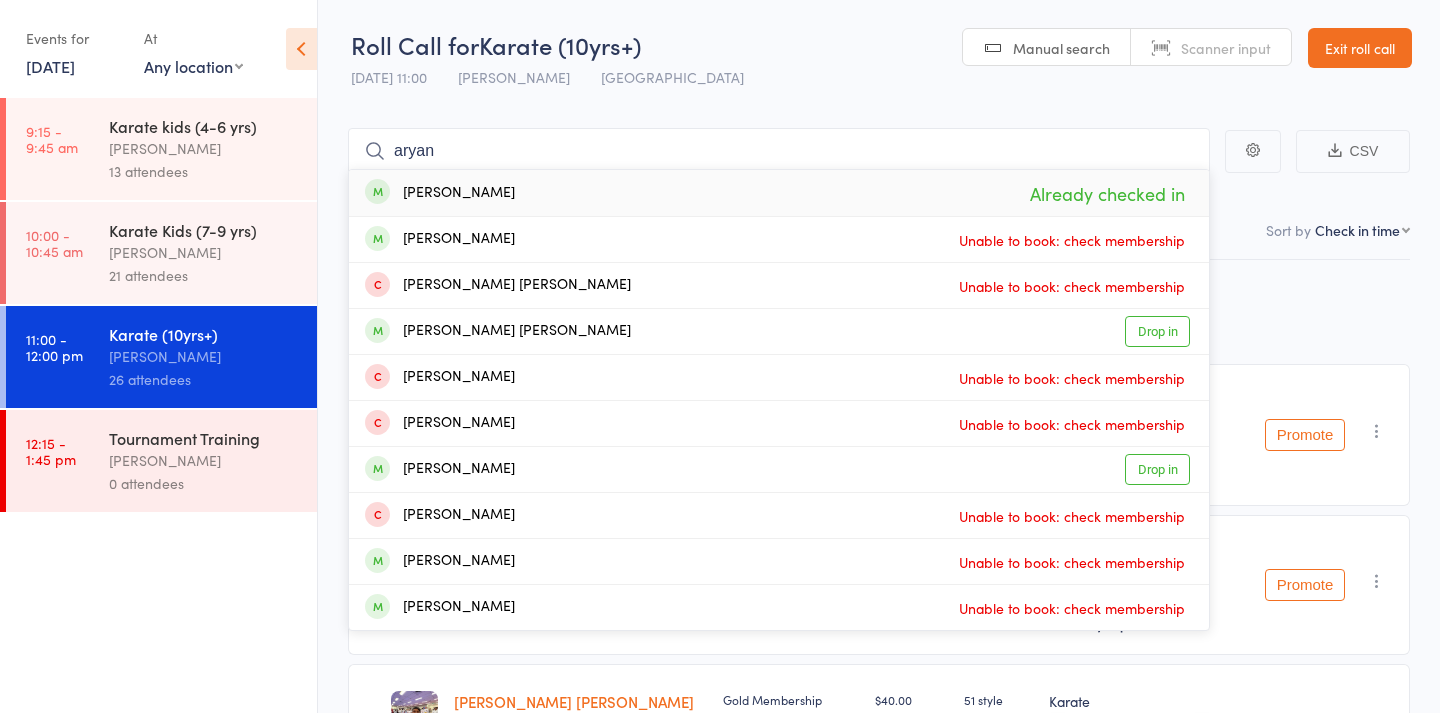 click on "[PERSON_NAME] Already checked in" at bounding box center (779, 193) 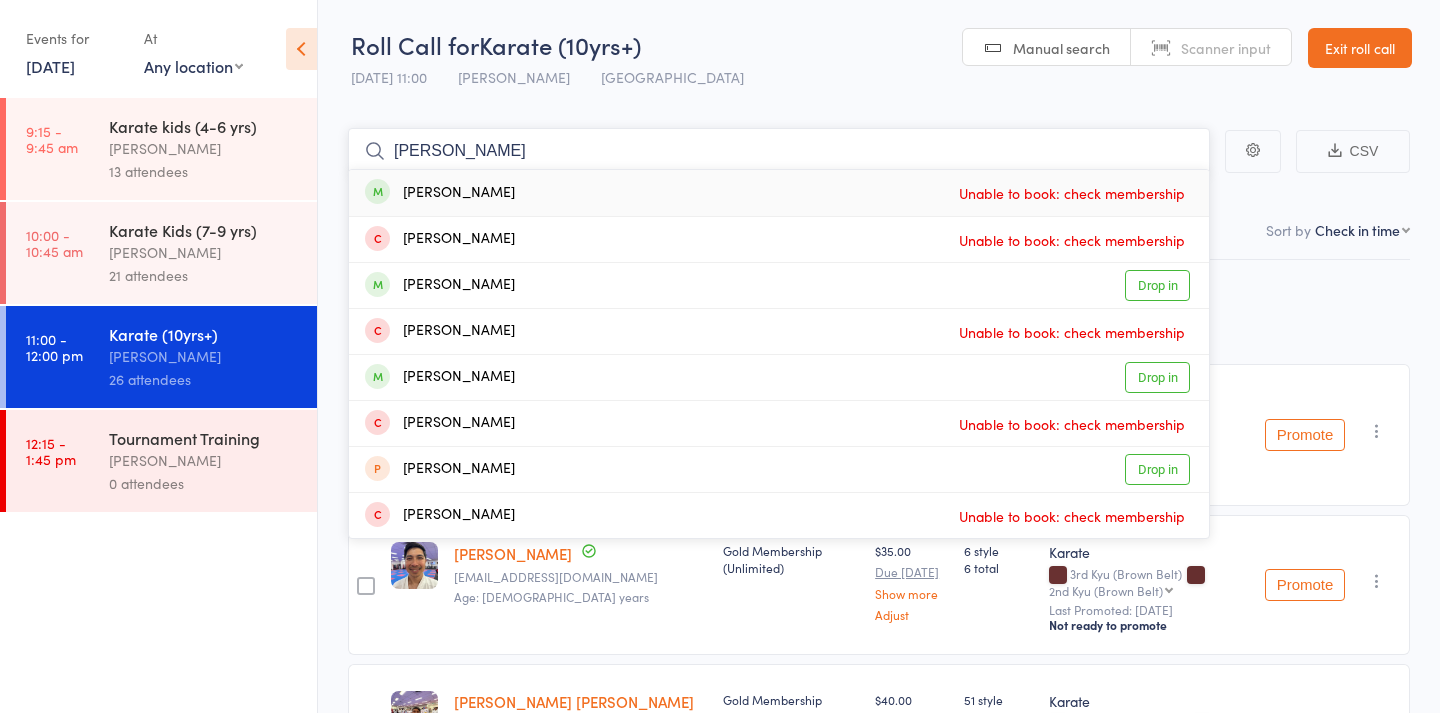 type on "[PERSON_NAME]" 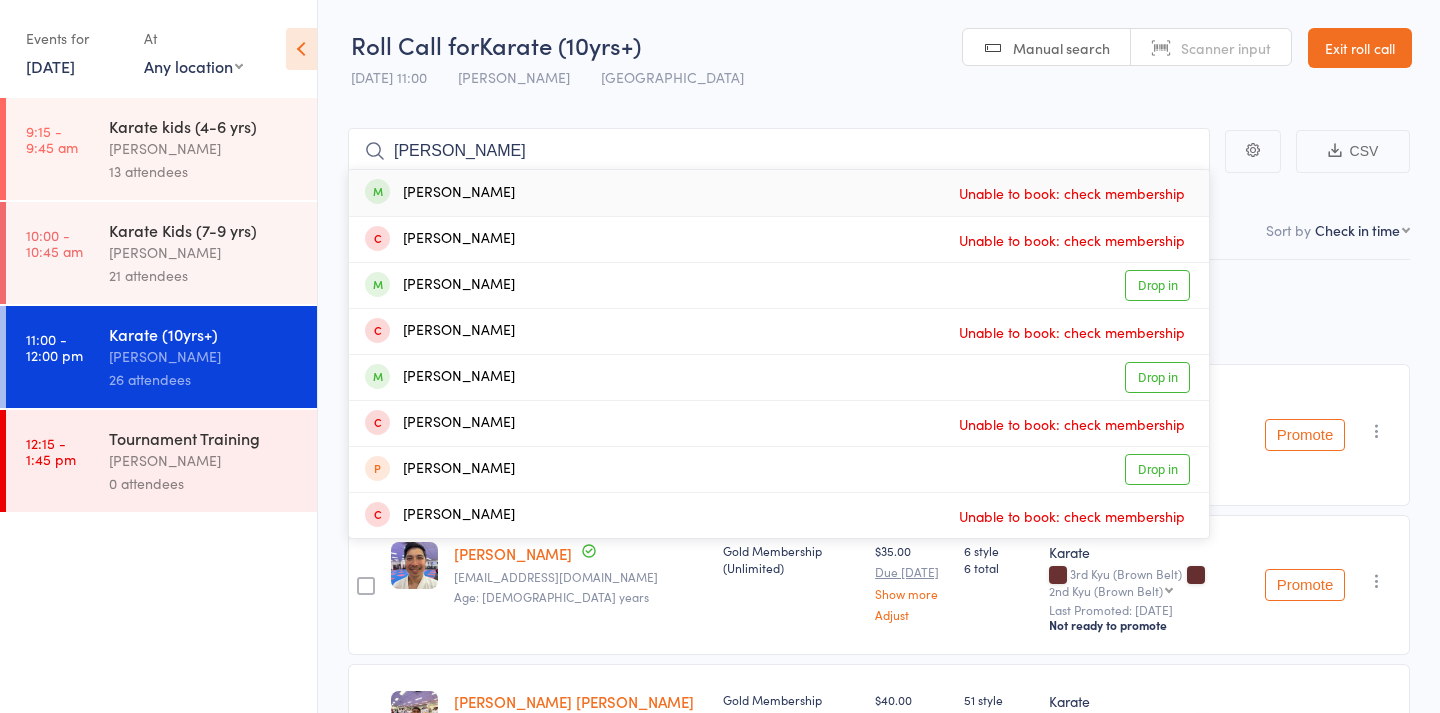 drag, startPoint x: 561, startPoint y: 195, endPoint x: 532, endPoint y: 283, distance: 92.65527 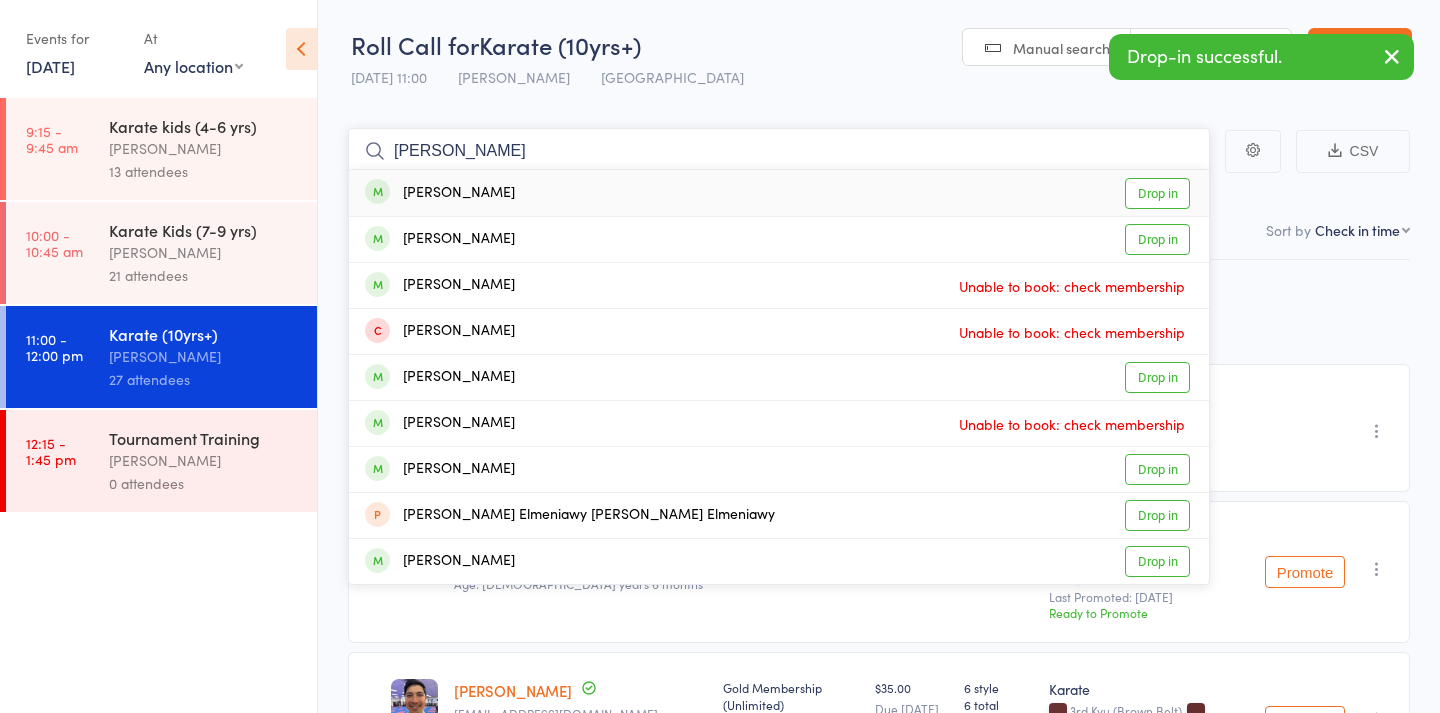 type on "[PERSON_NAME]" 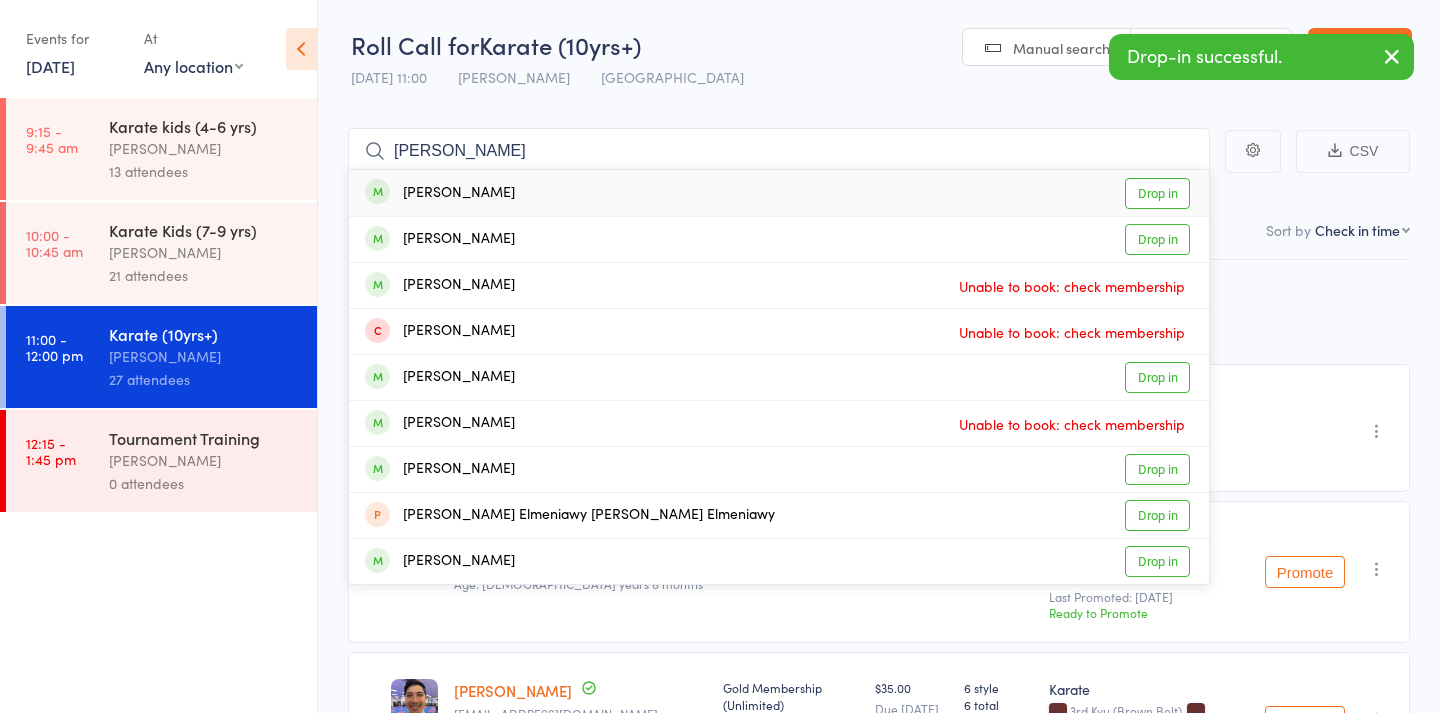 drag, startPoint x: 532, startPoint y: 283, endPoint x: 469, endPoint y: 196, distance: 107.415085 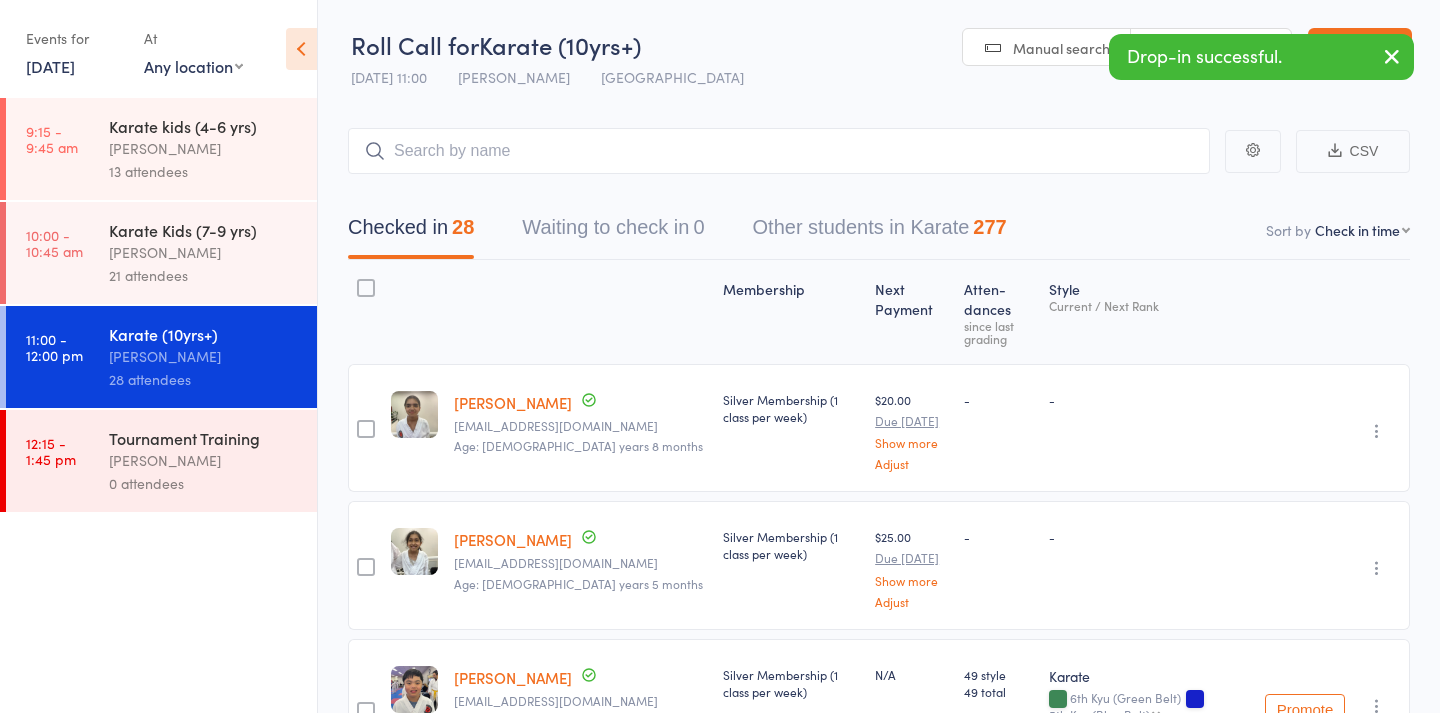 click on "Manual search" at bounding box center [1047, 48] 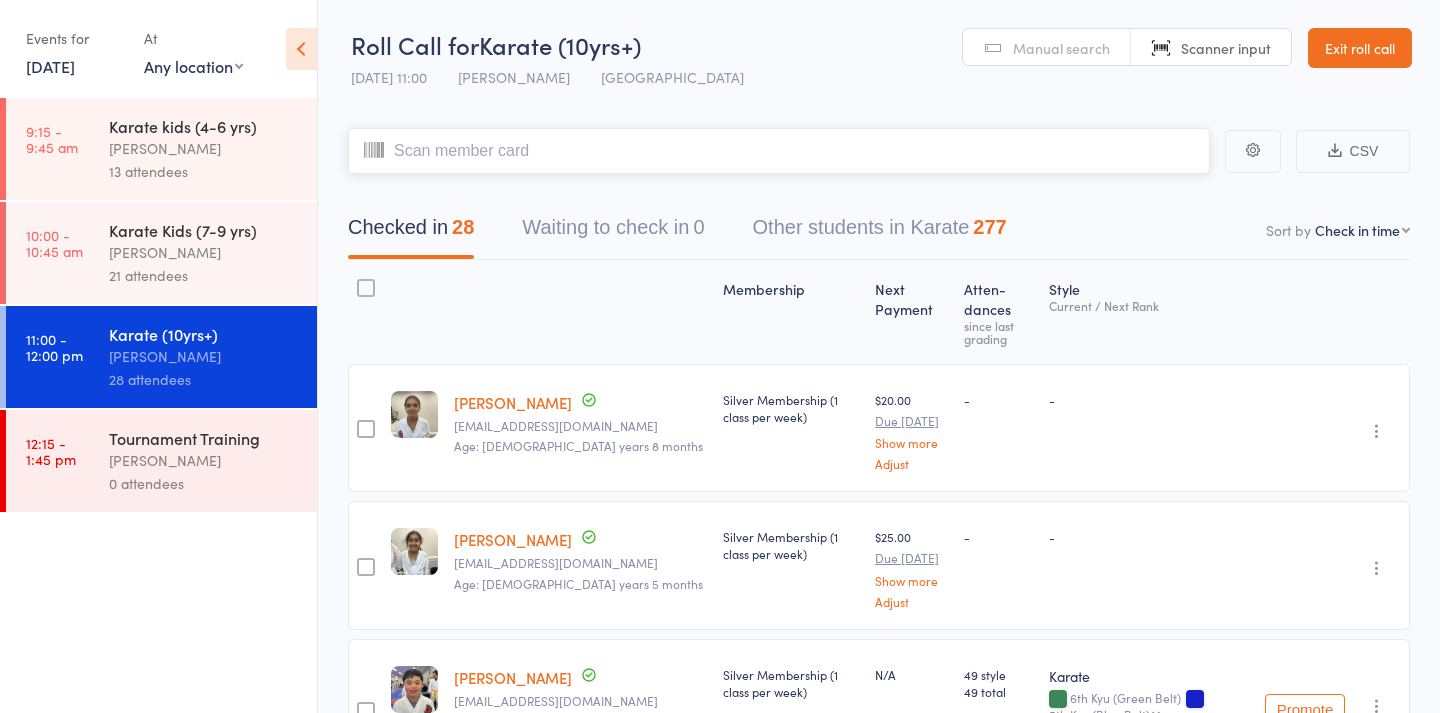 click at bounding box center (779, 151) 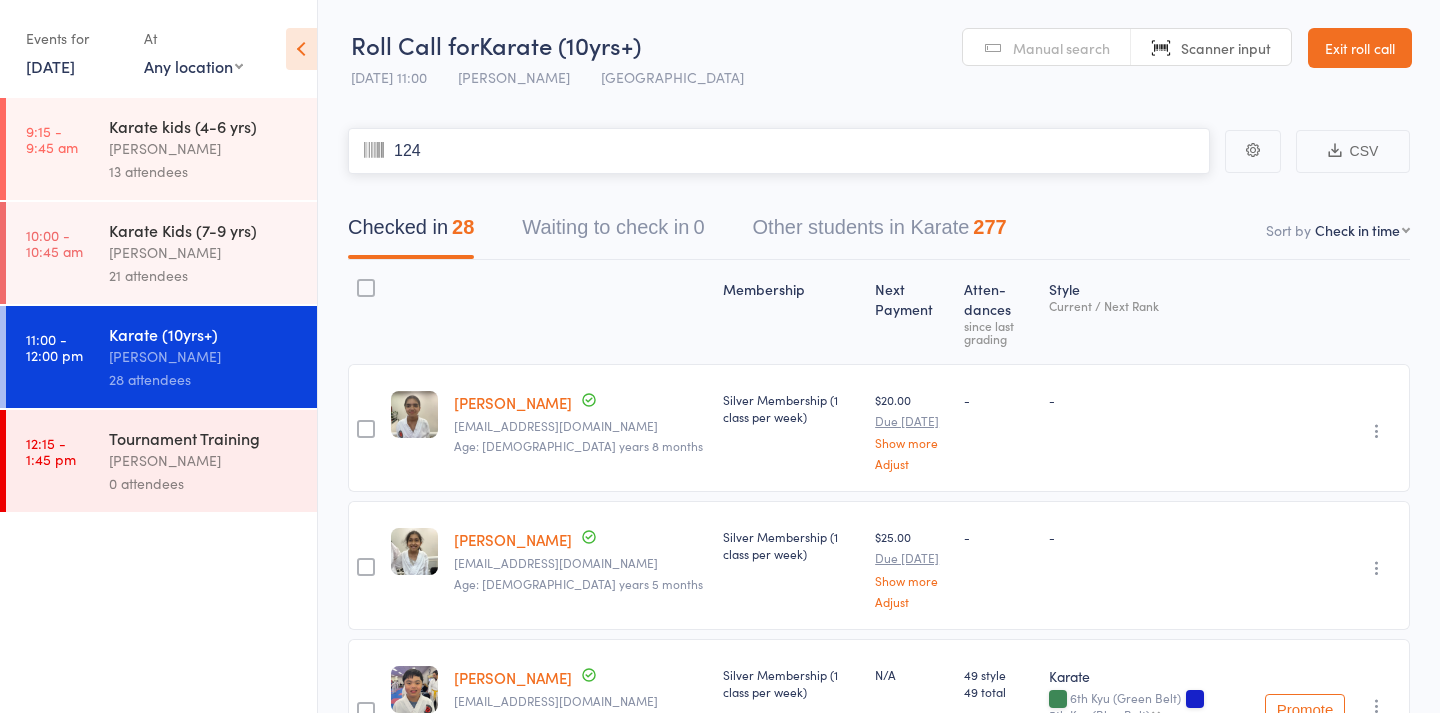 type on "1242" 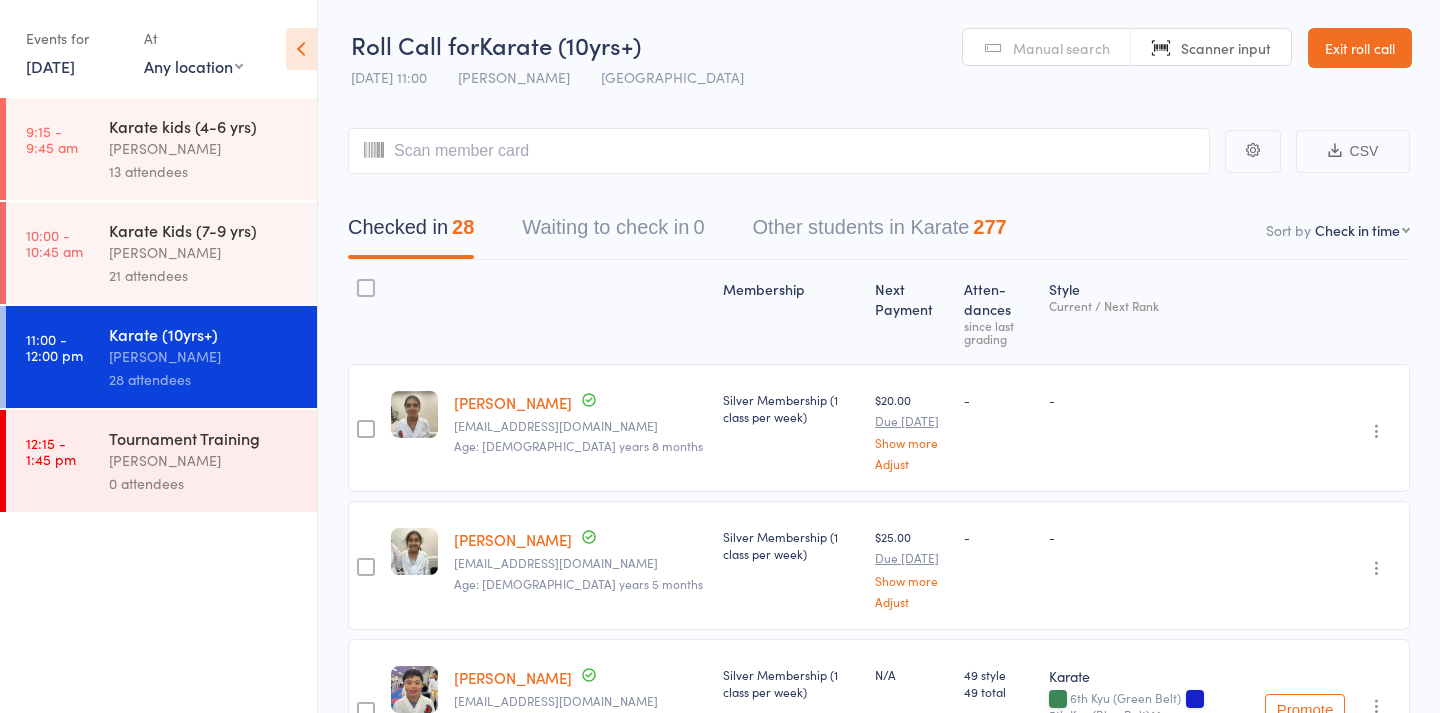 click on "[PERSON_NAME]" at bounding box center (513, 539) 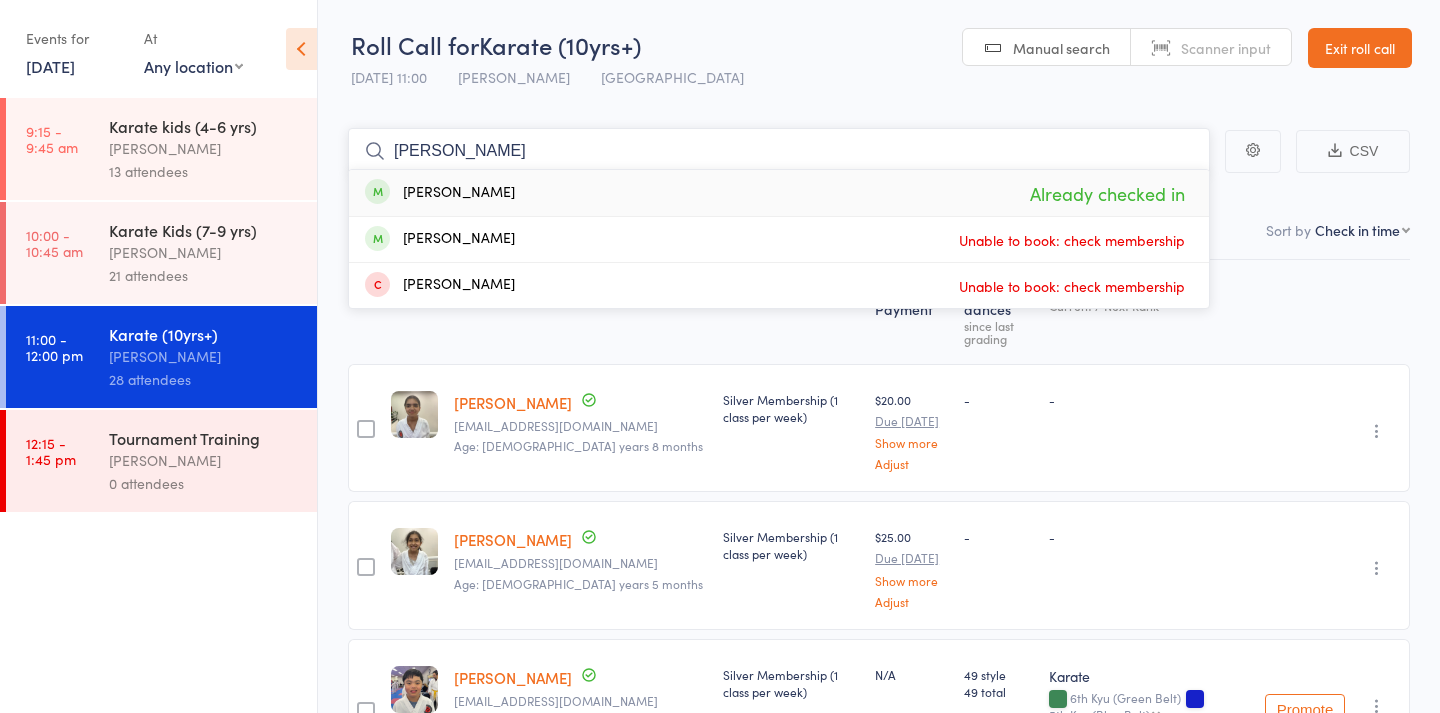 type on "[PERSON_NAME]" 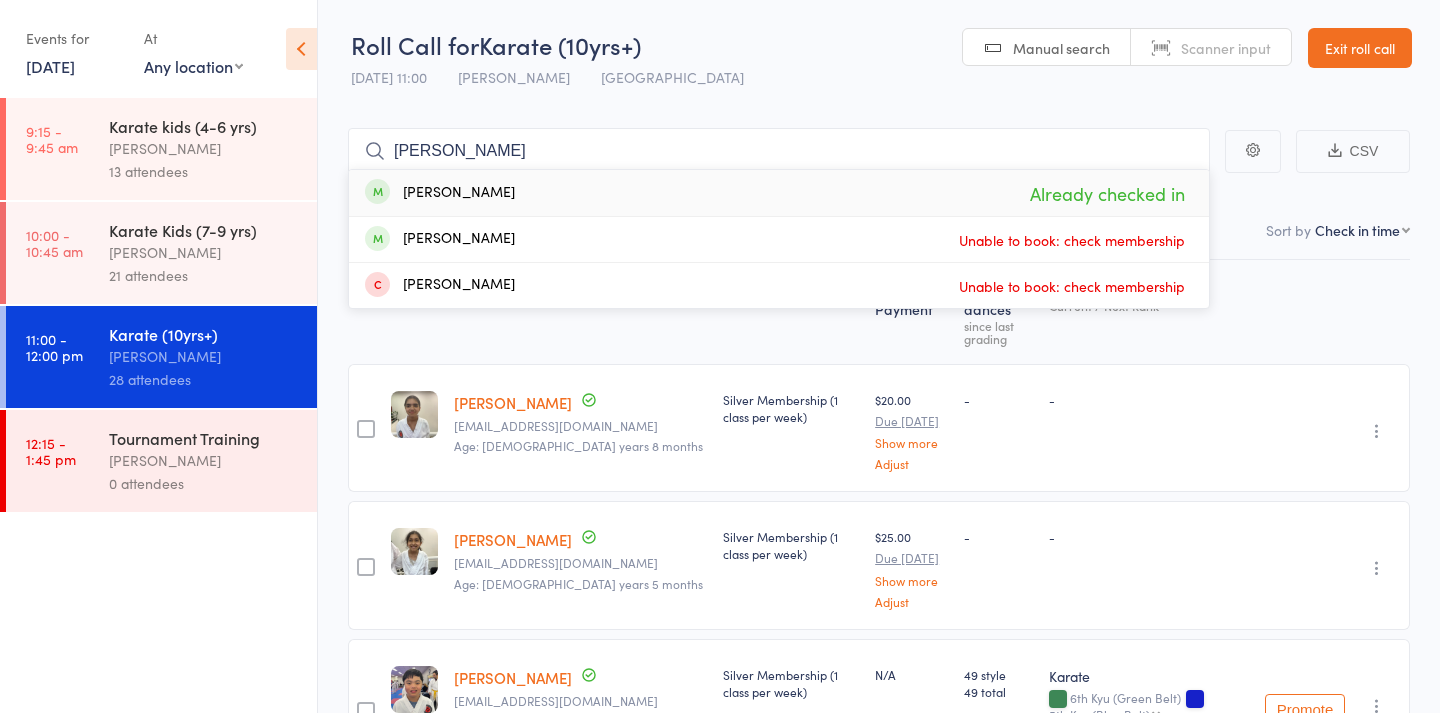 click on "[PERSON_NAME] Already checked in" at bounding box center (779, 193) 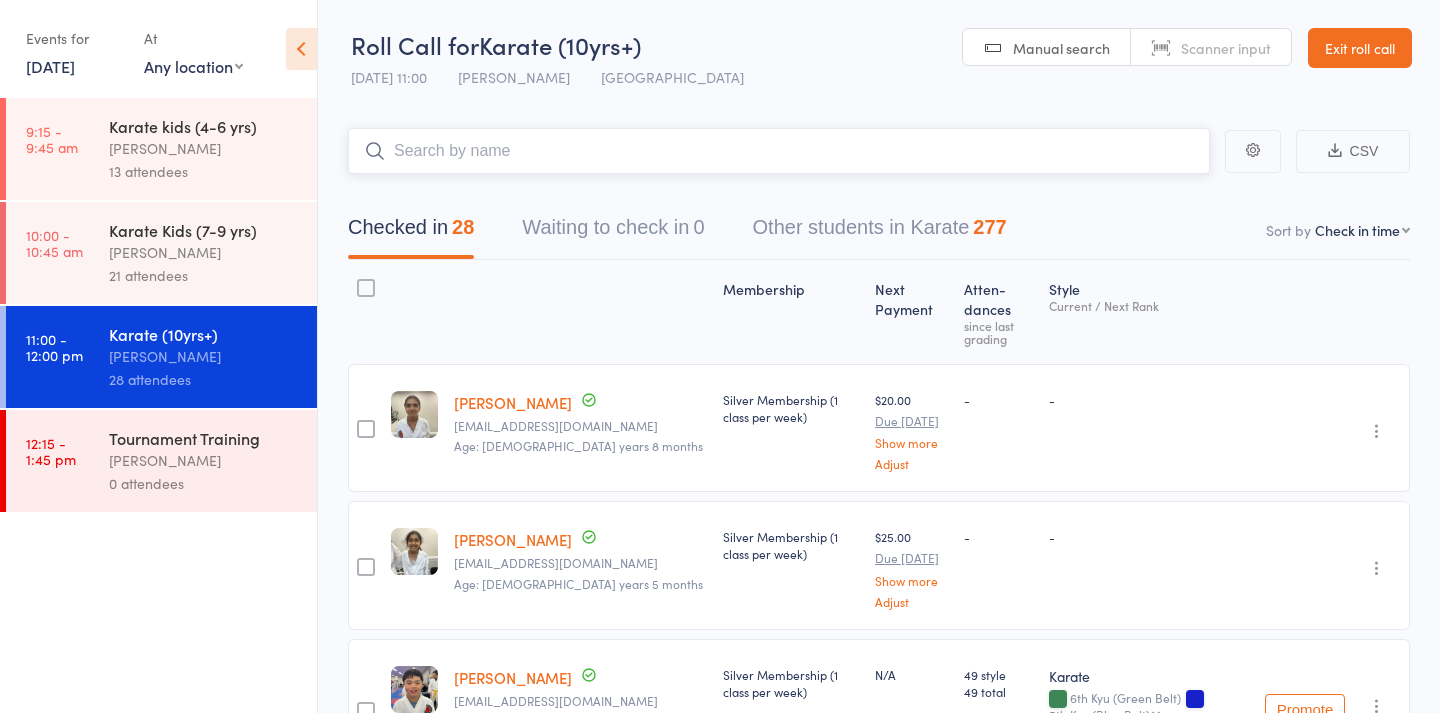 click at bounding box center [779, 151] 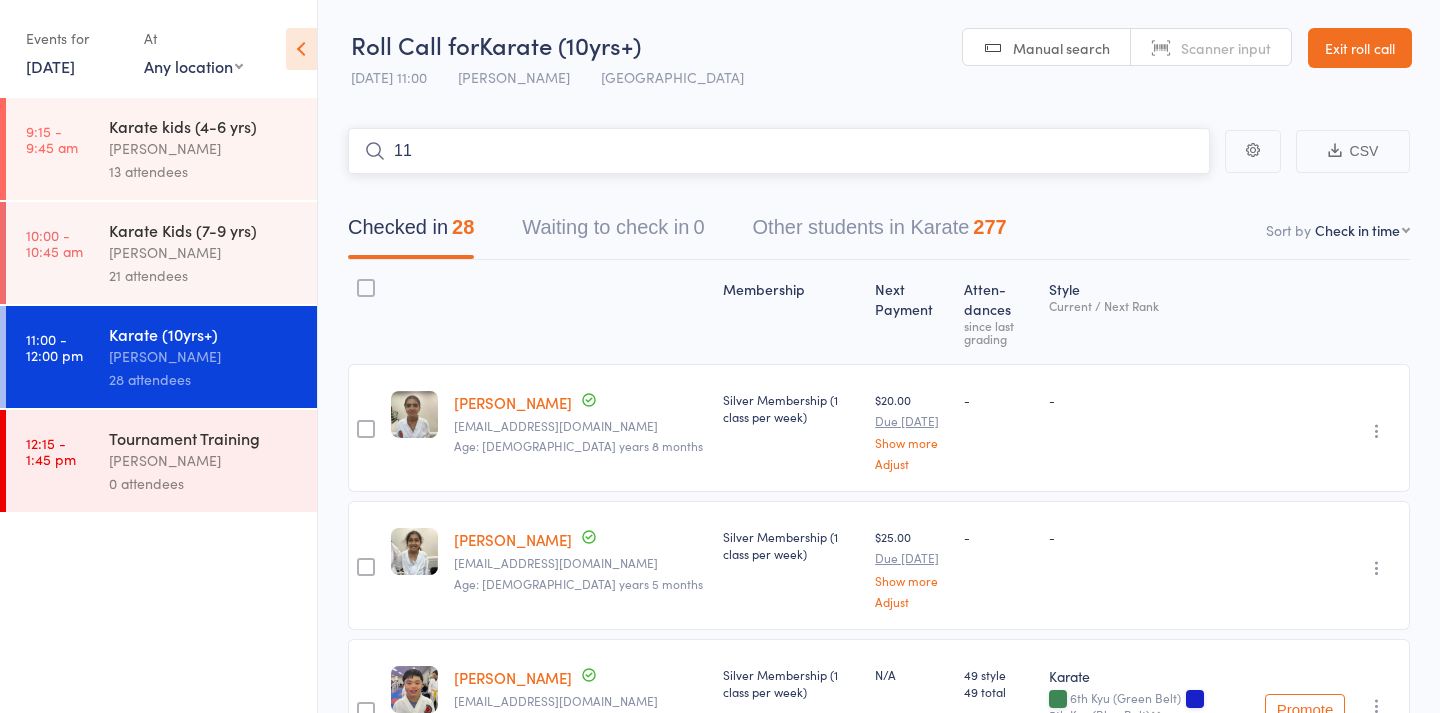 type on "110" 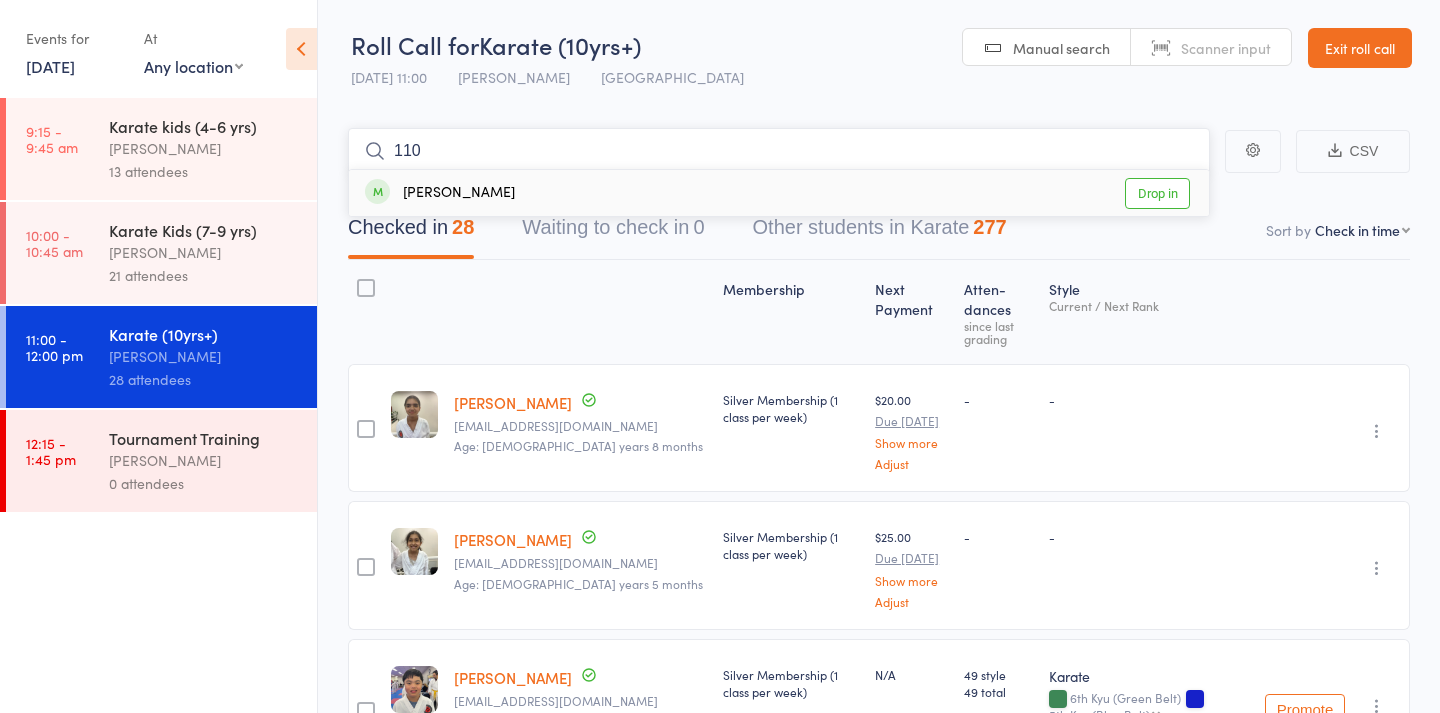 type 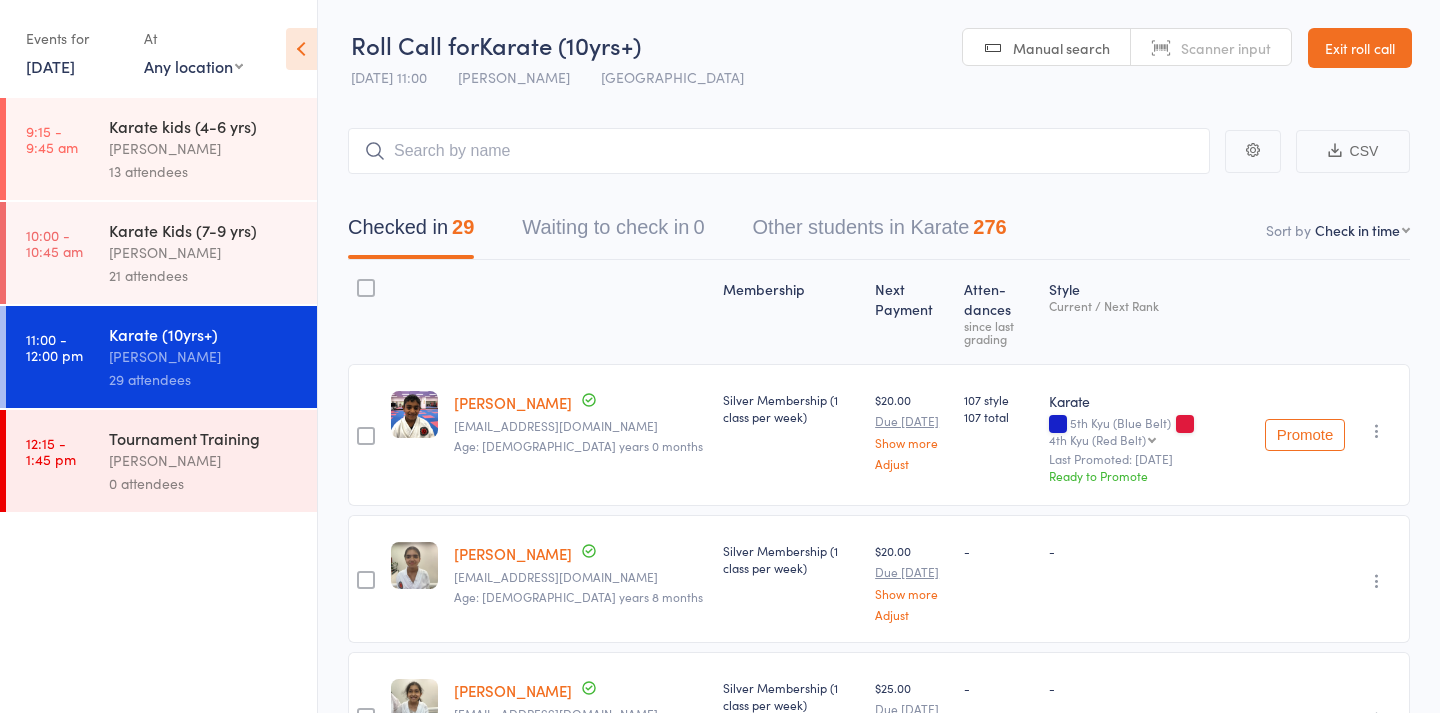 select on "10" 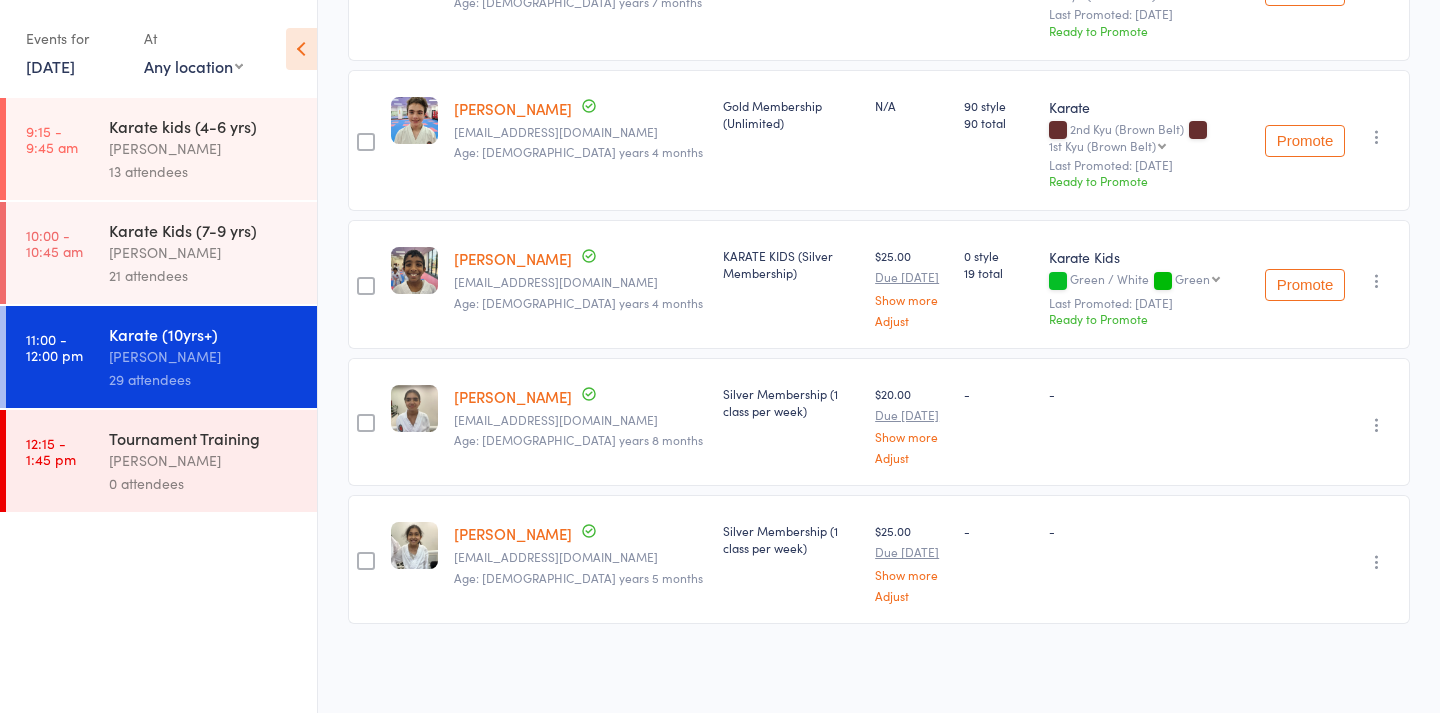 scroll, scrollTop: 4047, scrollLeft: 0, axis: vertical 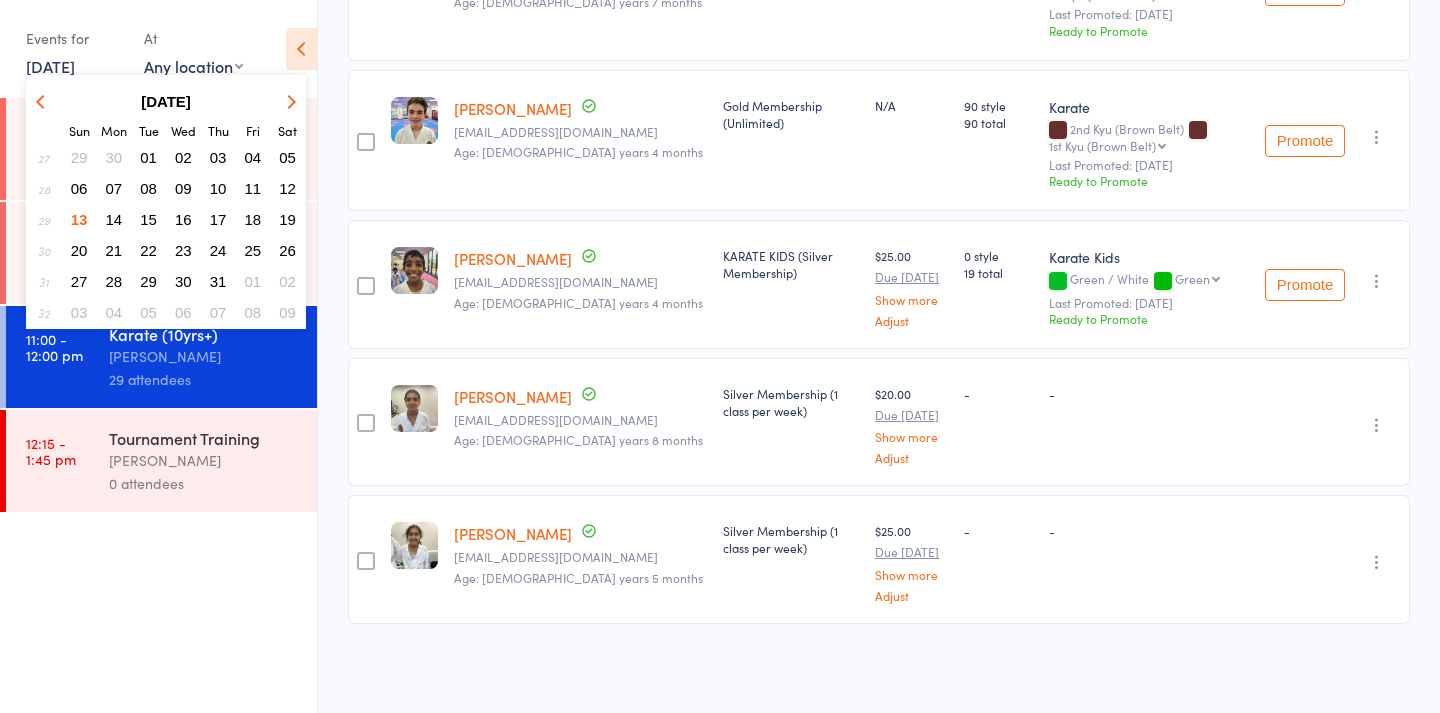 click on "06" at bounding box center [79, 188] 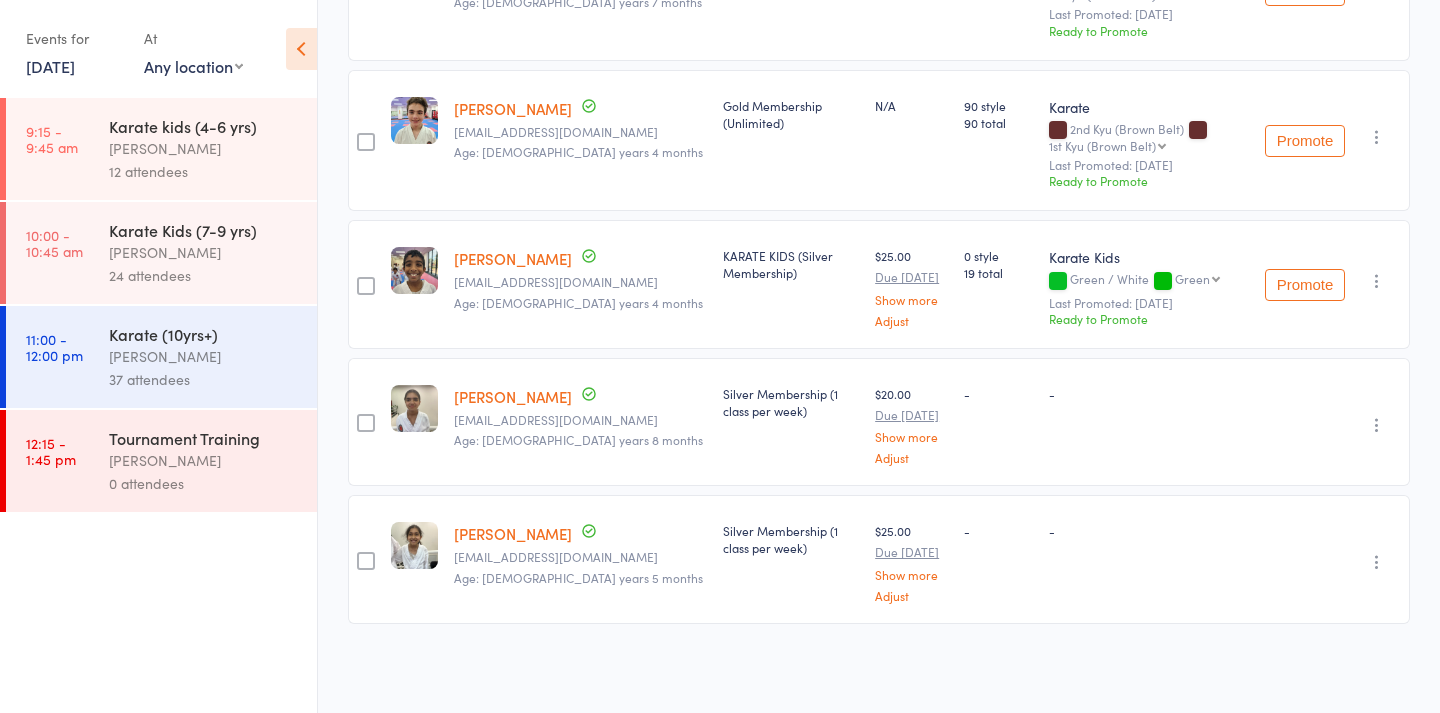 click on "[PERSON_NAME]" at bounding box center (204, 356) 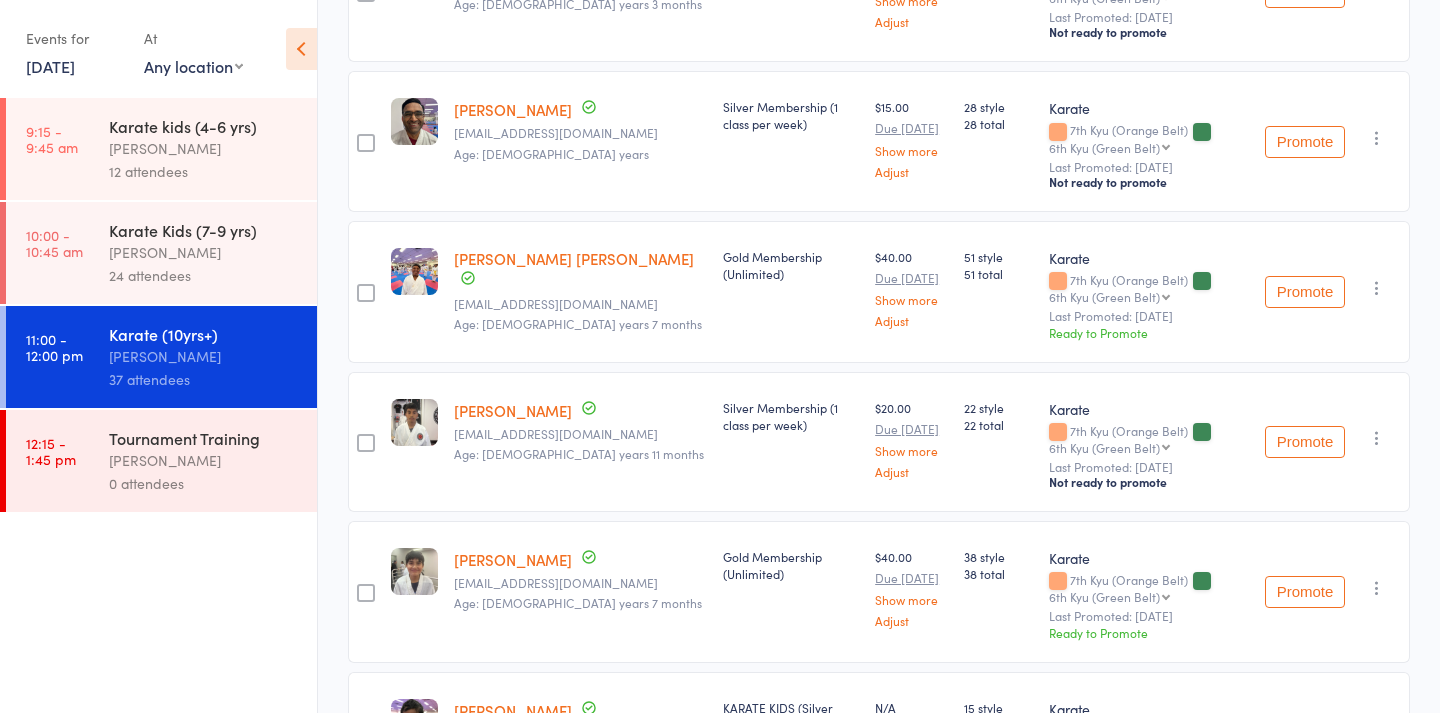 scroll, scrollTop: 2416, scrollLeft: 0, axis: vertical 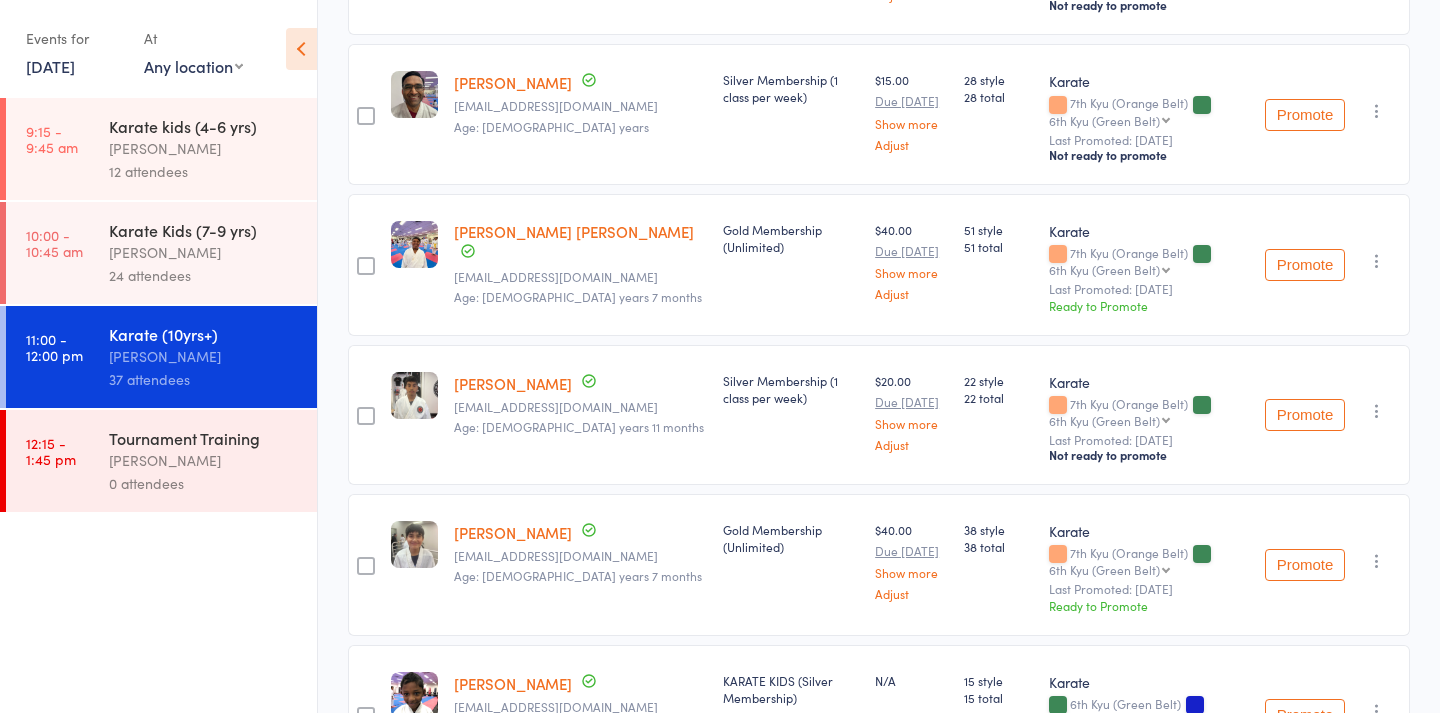 click on "[DATE]" at bounding box center [50, 66] 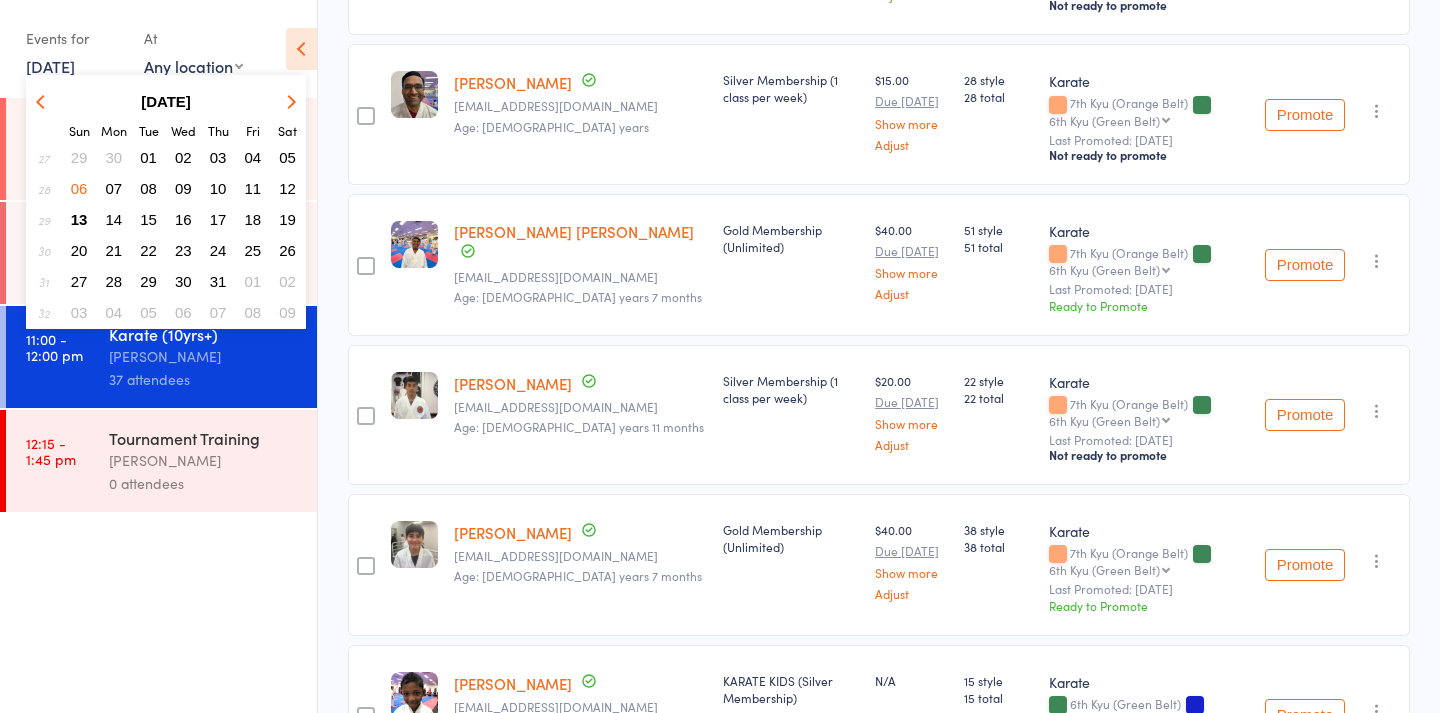 click on "13" at bounding box center (79, 219) 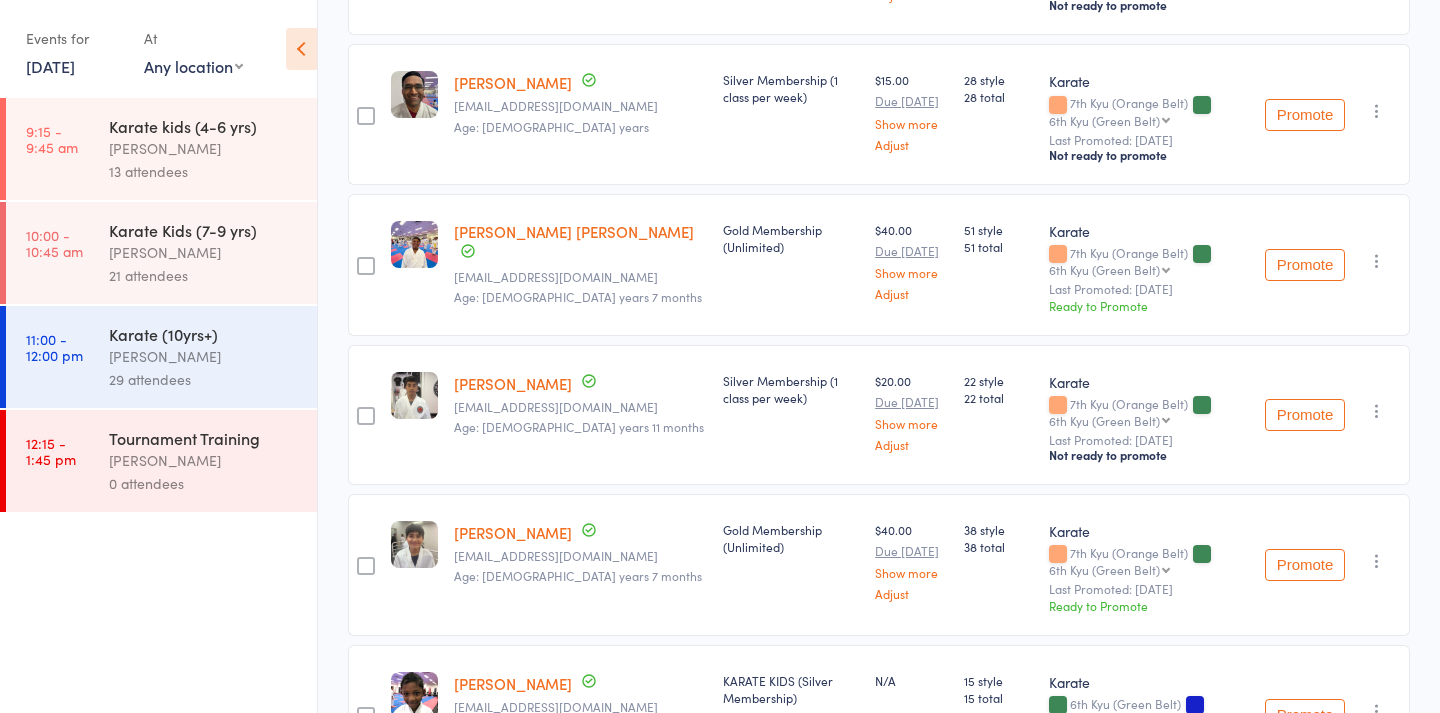 click on "29 attendees" at bounding box center [204, 379] 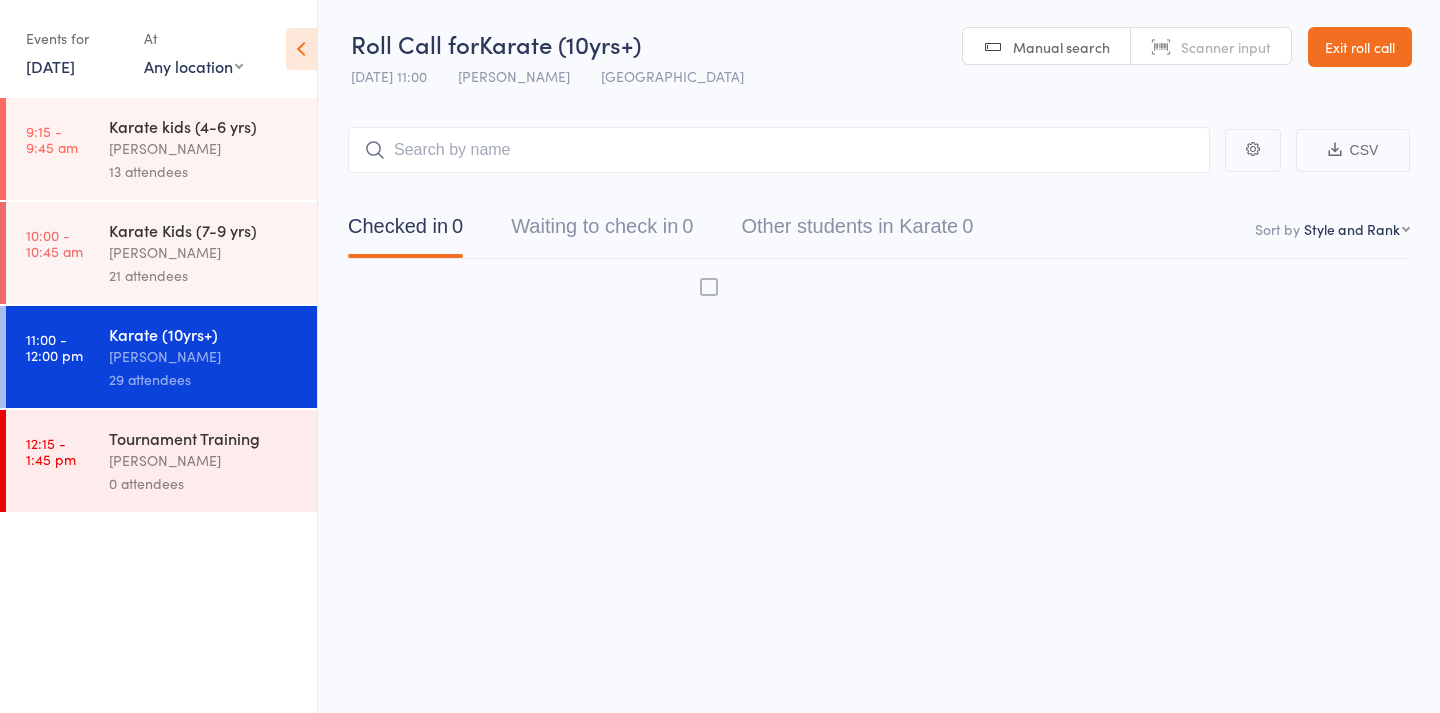 scroll, scrollTop: 13, scrollLeft: 0, axis: vertical 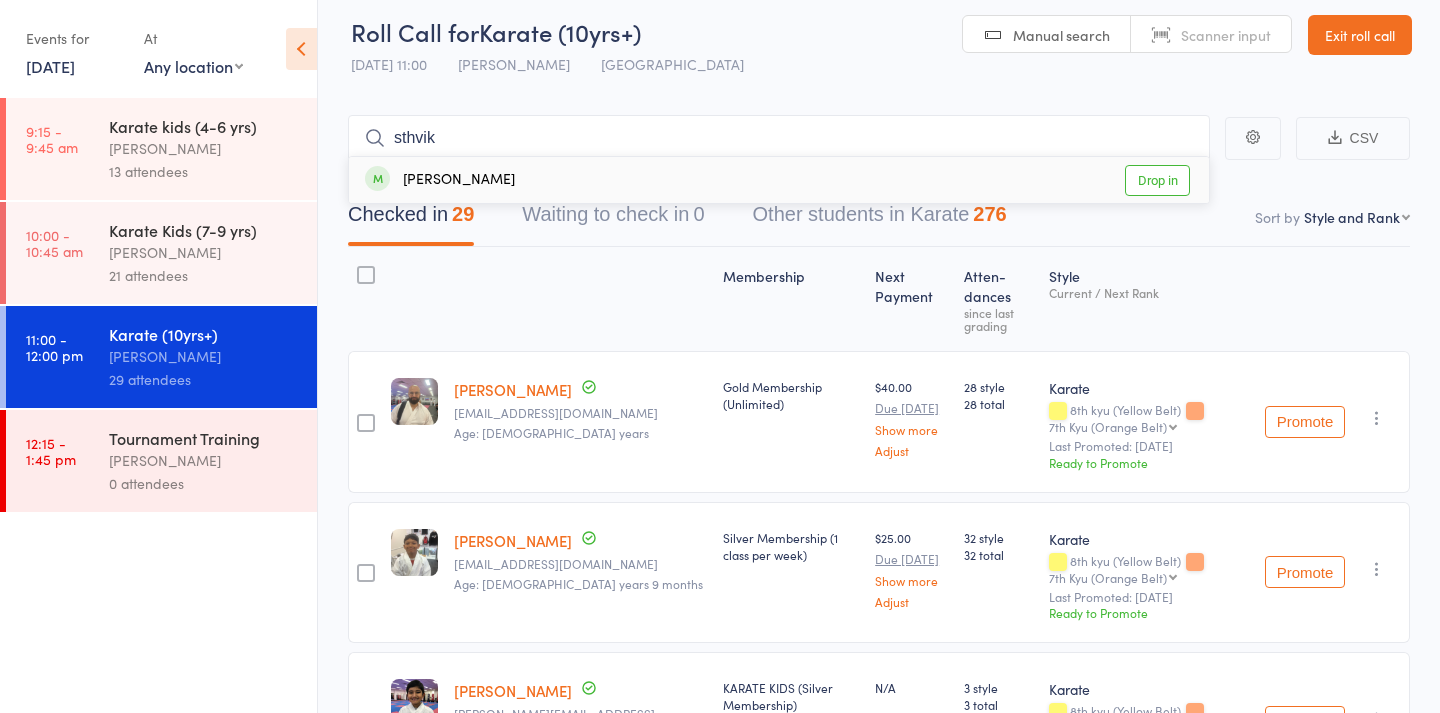 type on "shtik" 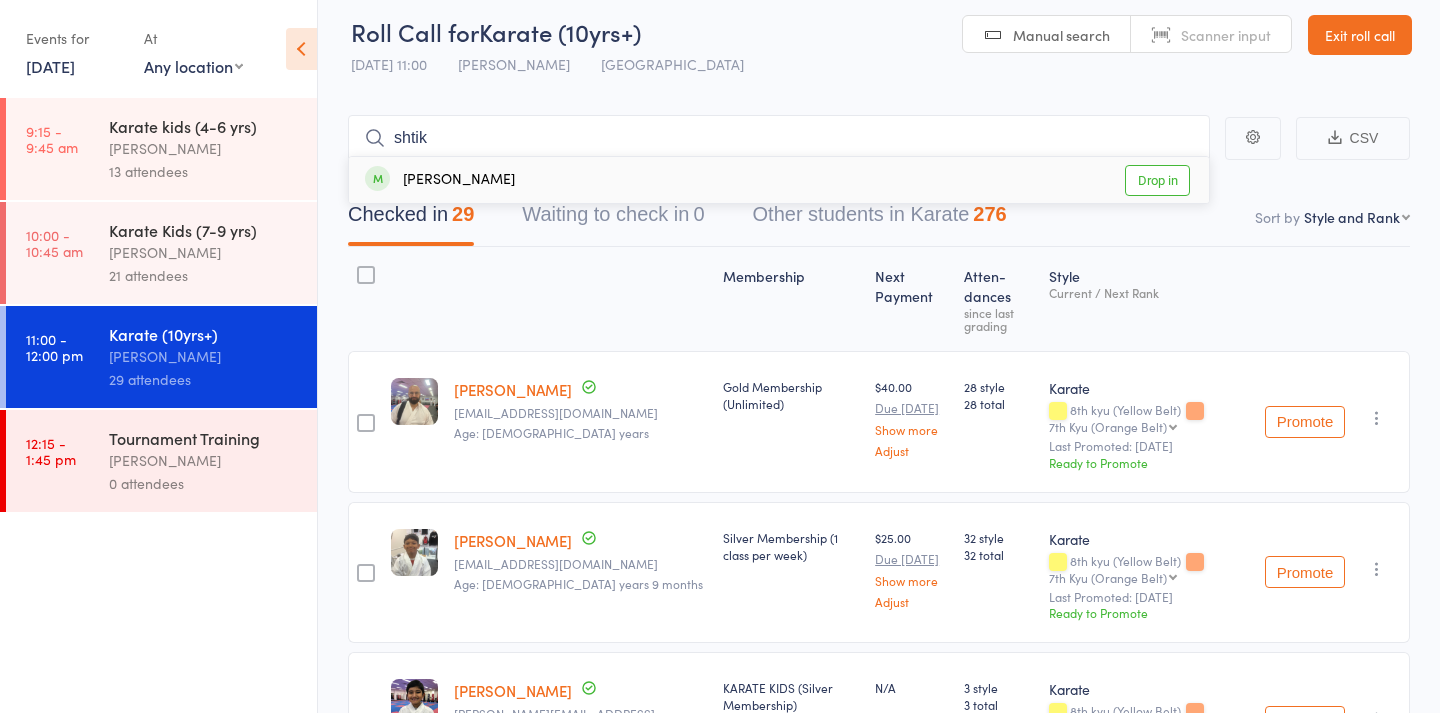 drag, startPoint x: 594, startPoint y: 170, endPoint x: 490, endPoint y: 179, distance: 104.388695 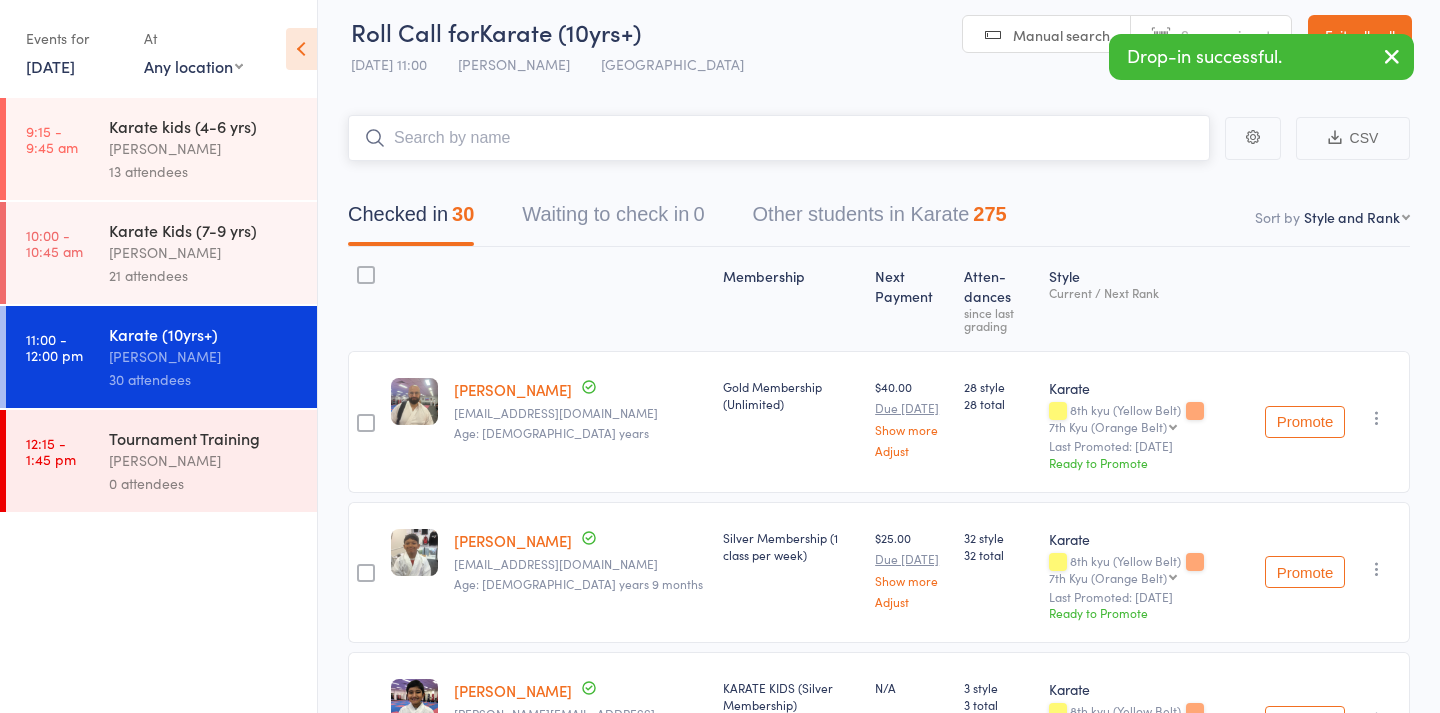 click at bounding box center [779, 138] 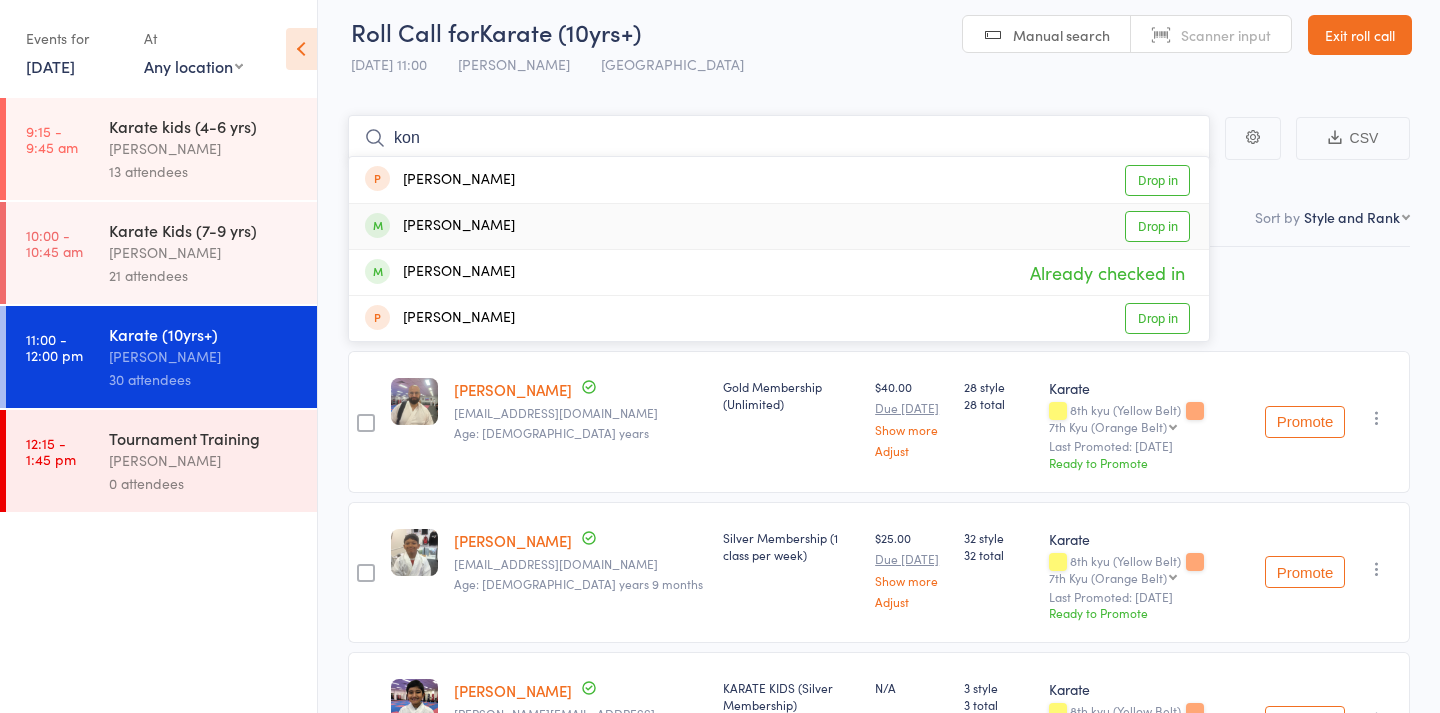 type on "kon" 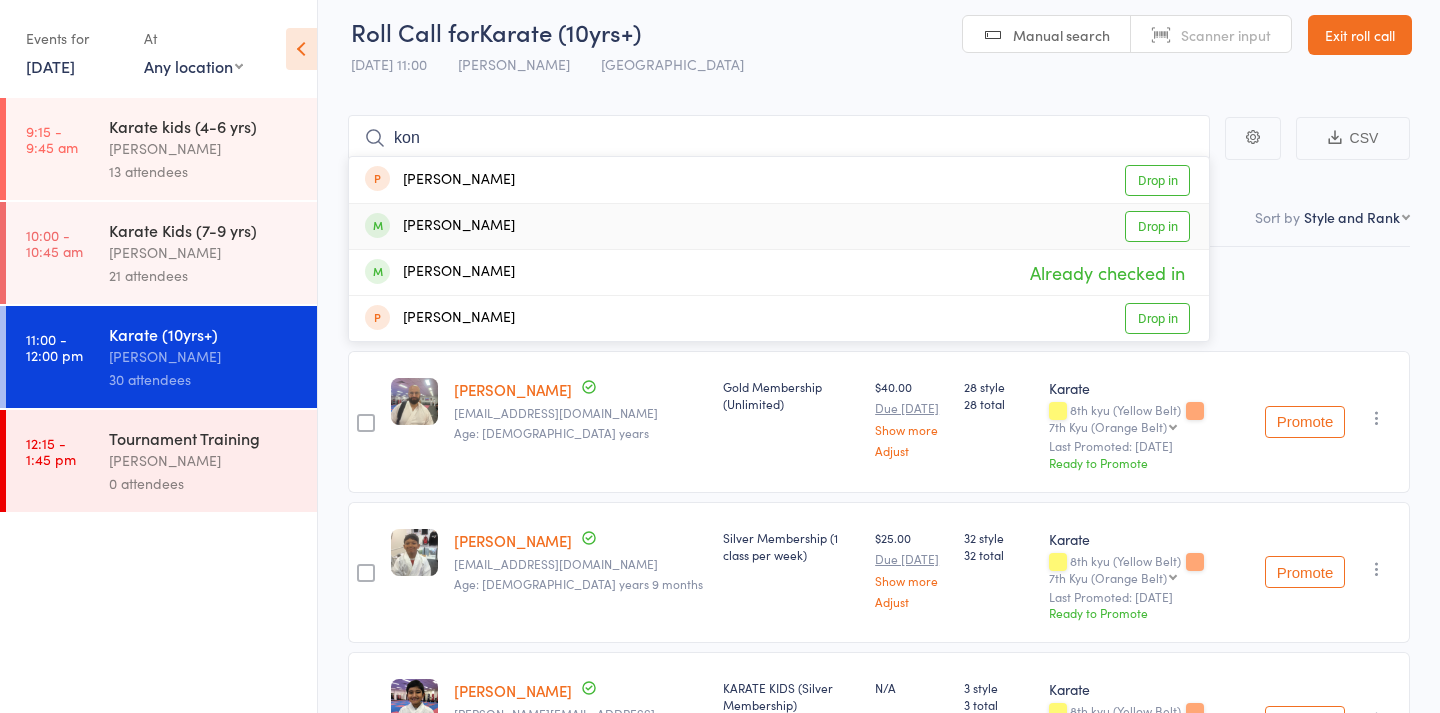 click on "[PERSON_NAME] Drop in" at bounding box center [779, 226] 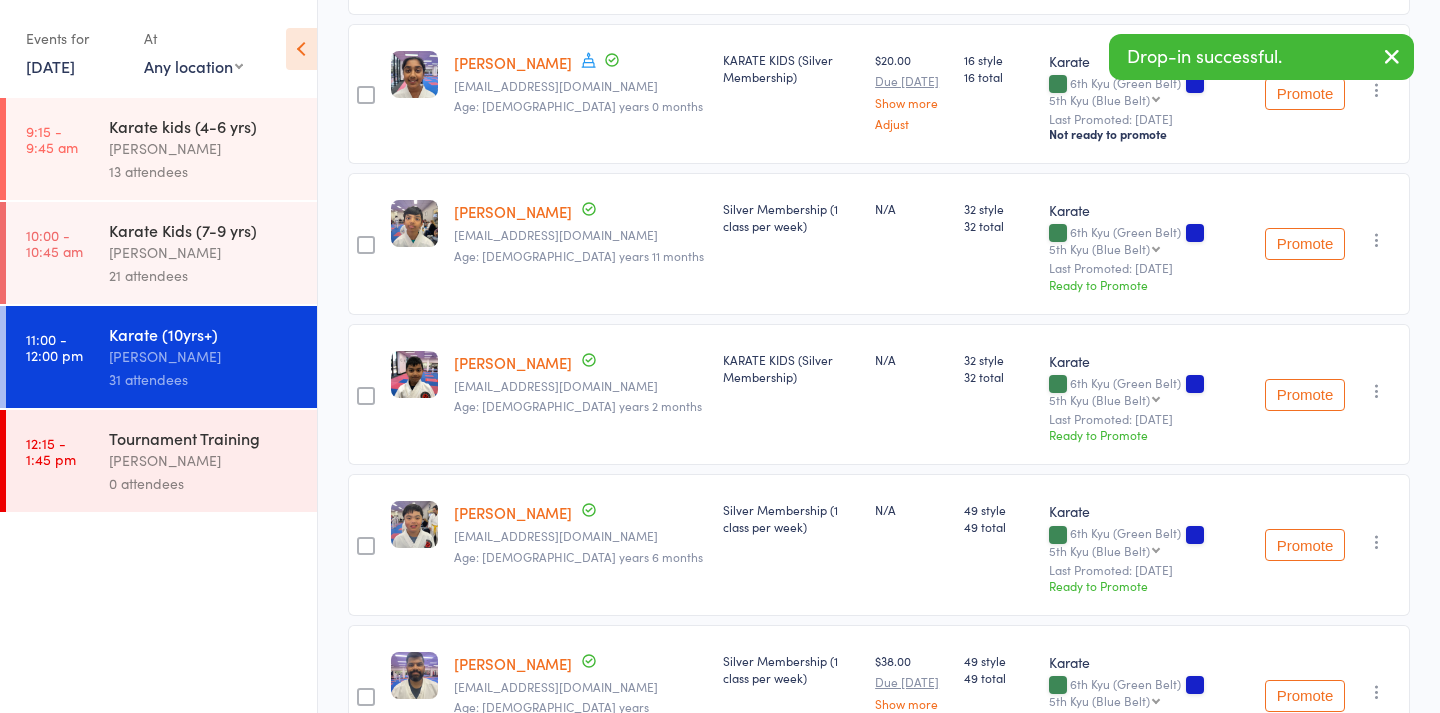 scroll, scrollTop: 2008, scrollLeft: 0, axis: vertical 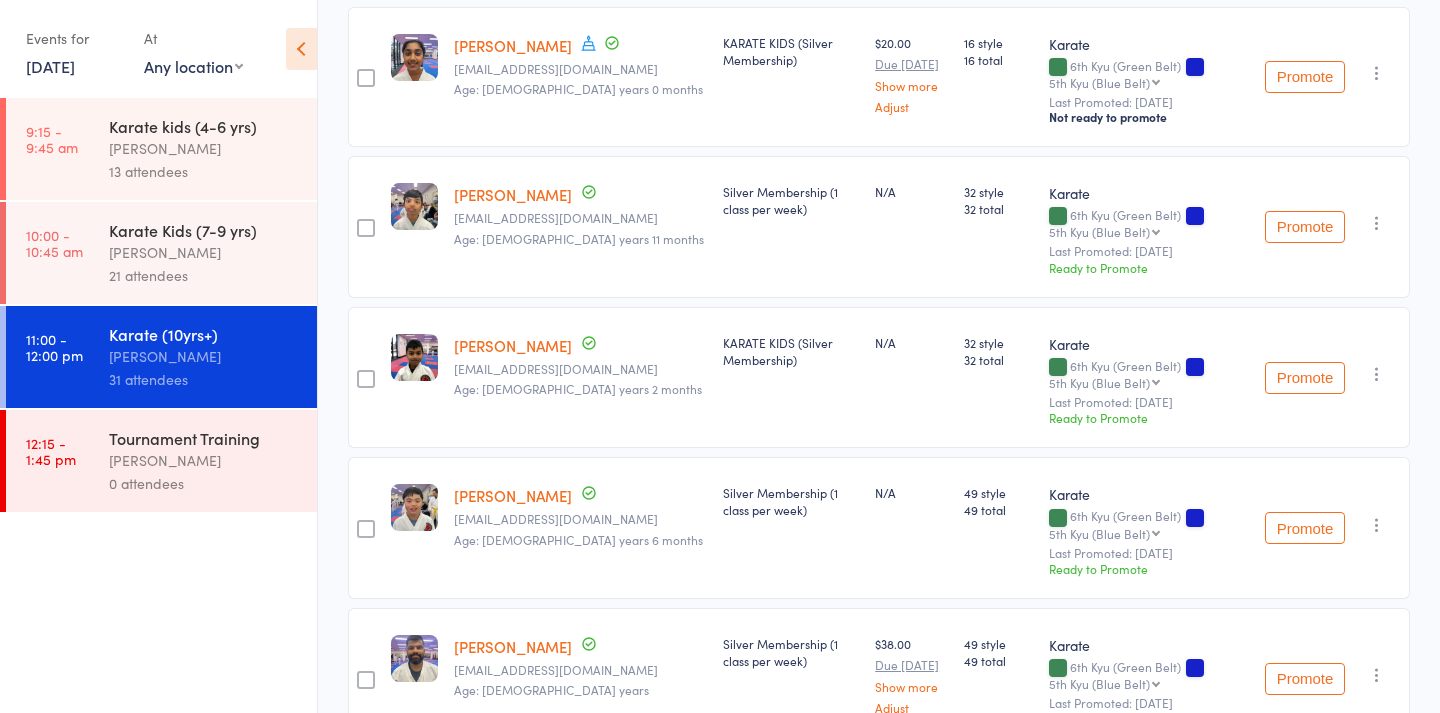 click on "KARATE KIDS (Silver Membership)" at bounding box center (791, 378) 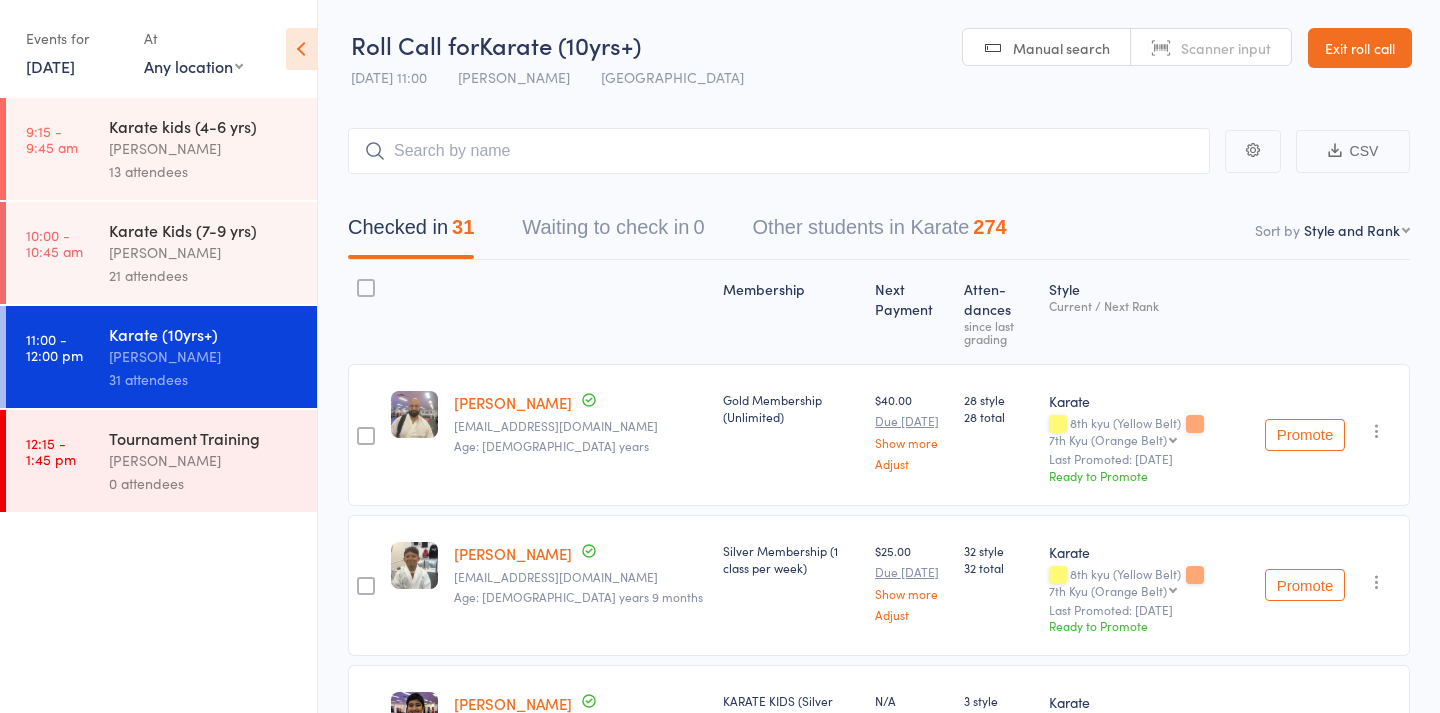 scroll, scrollTop: 0, scrollLeft: 0, axis: both 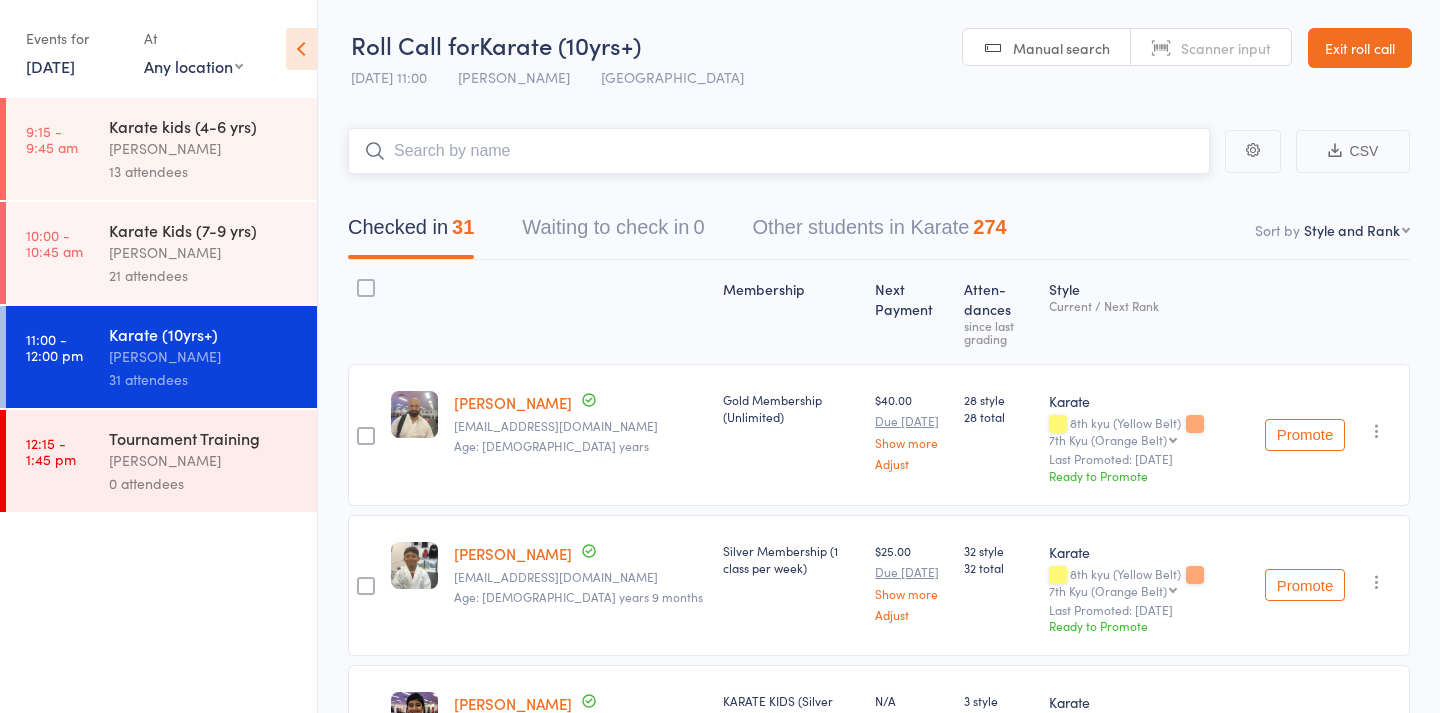 click at bounding box center (779, 151) 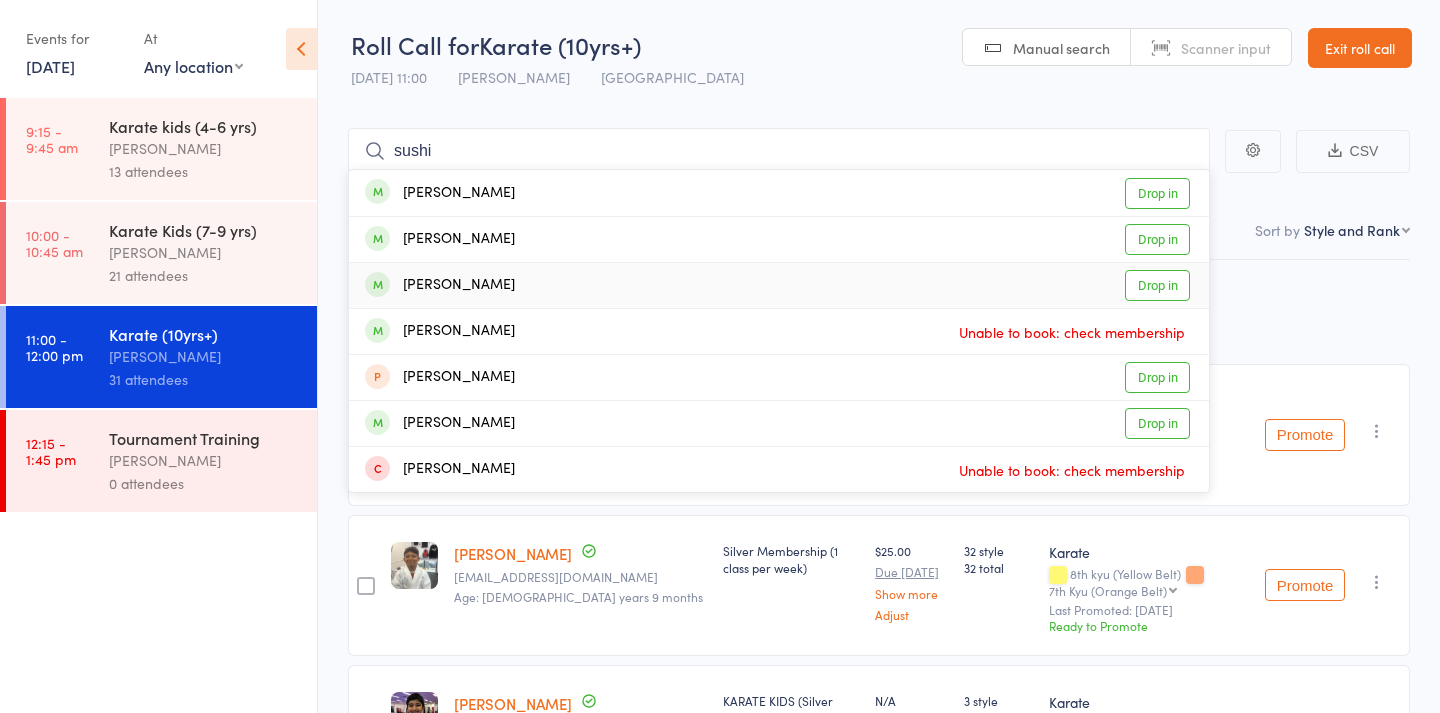 drag, startPoint x: 438, startPoint y: 185, endPoint x: 528, endPoint y: 294, distance: 141.35417 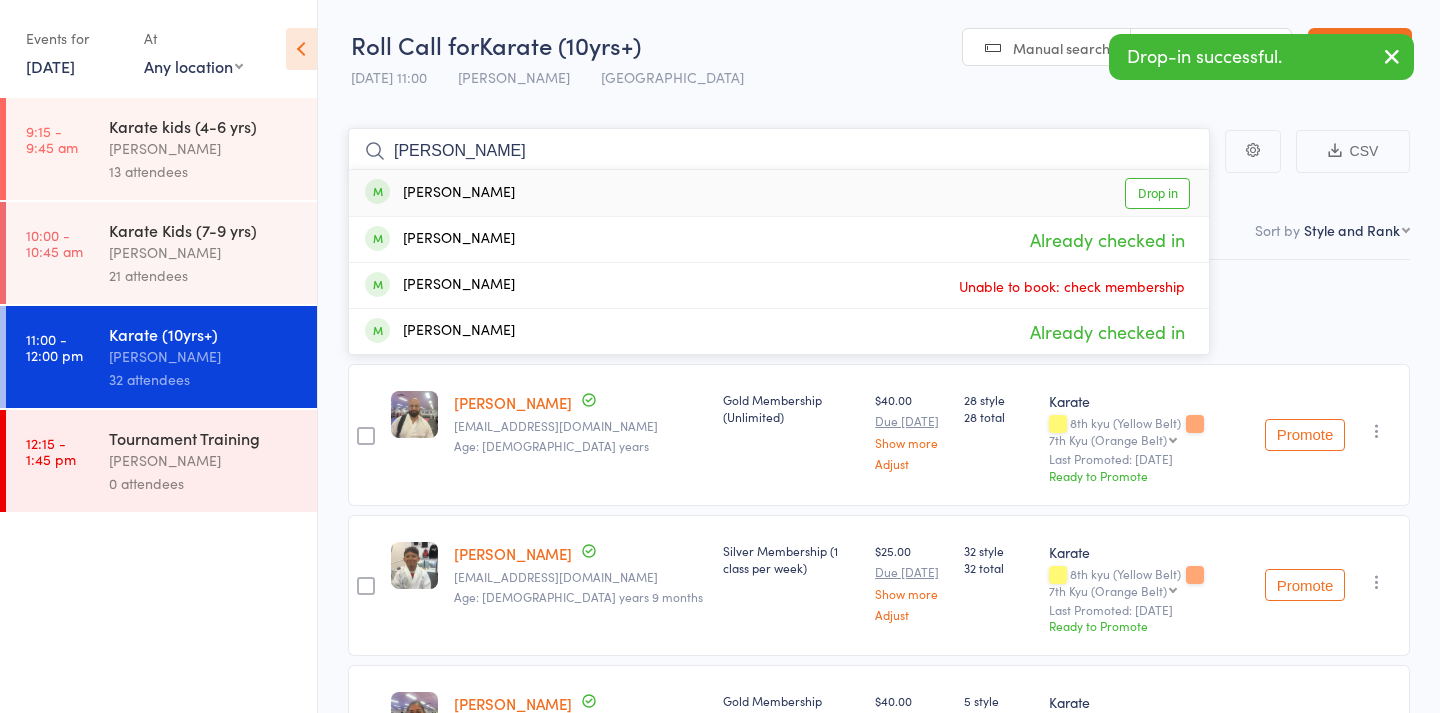 type on "[PERSON_NAME]" 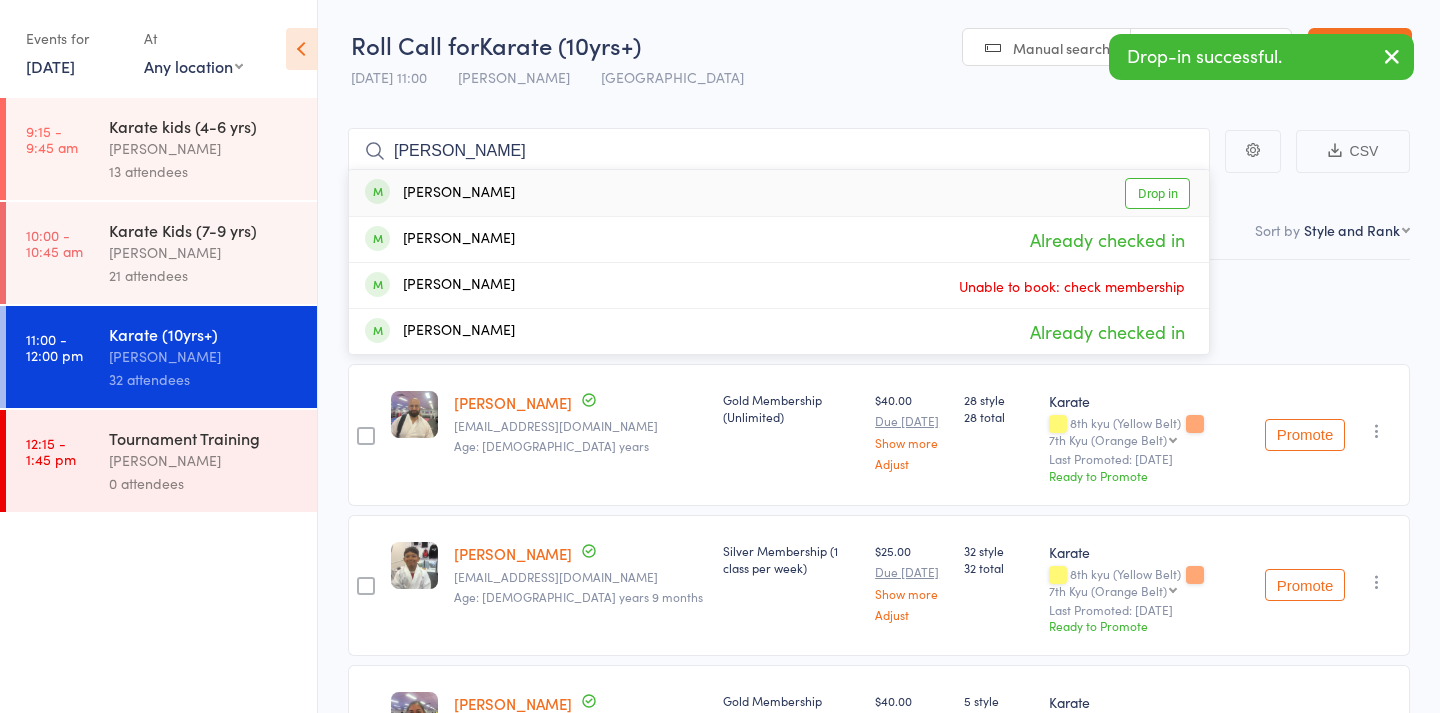 drag, startPoint x: 528, startPoint y: 294, endPoint x: 515, endPoint y: 195, distance: 99.849884 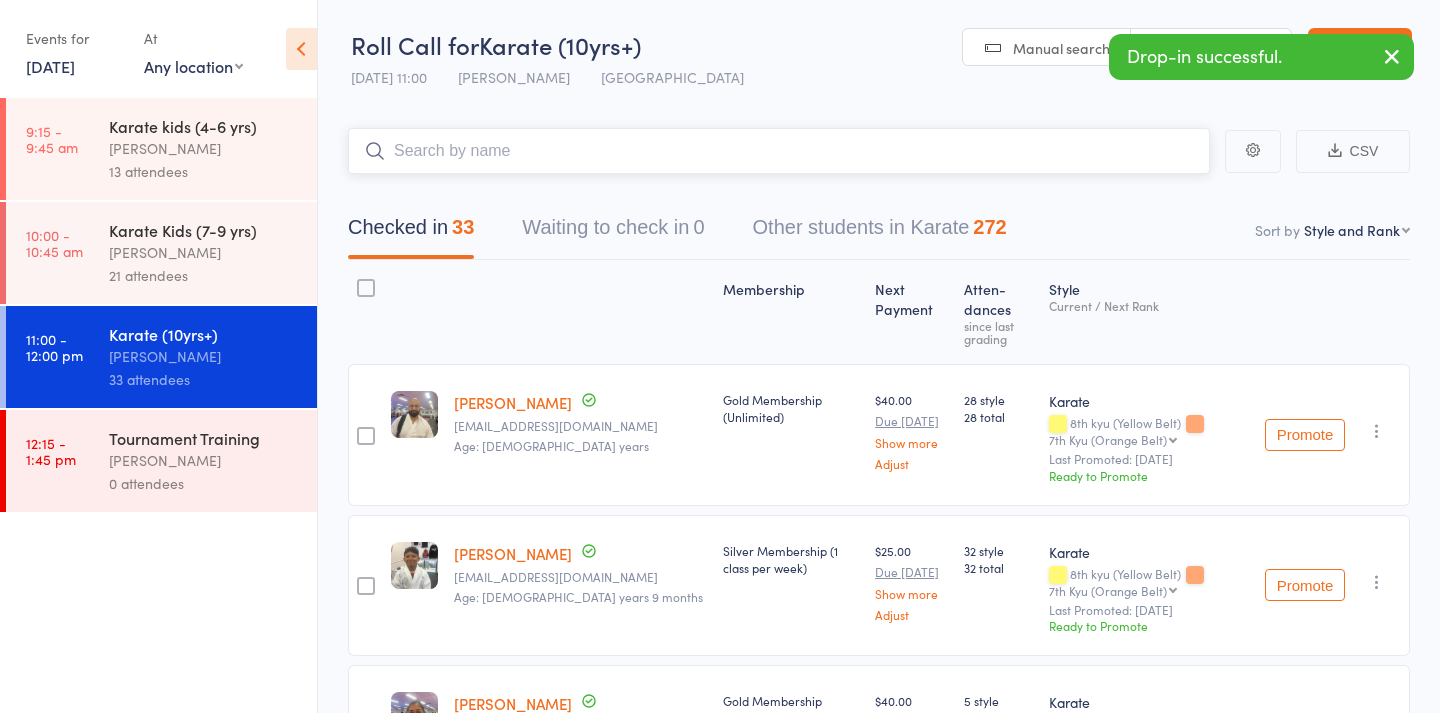 scroll, scrollTop: 0, scrollLeft: 0, axis: both 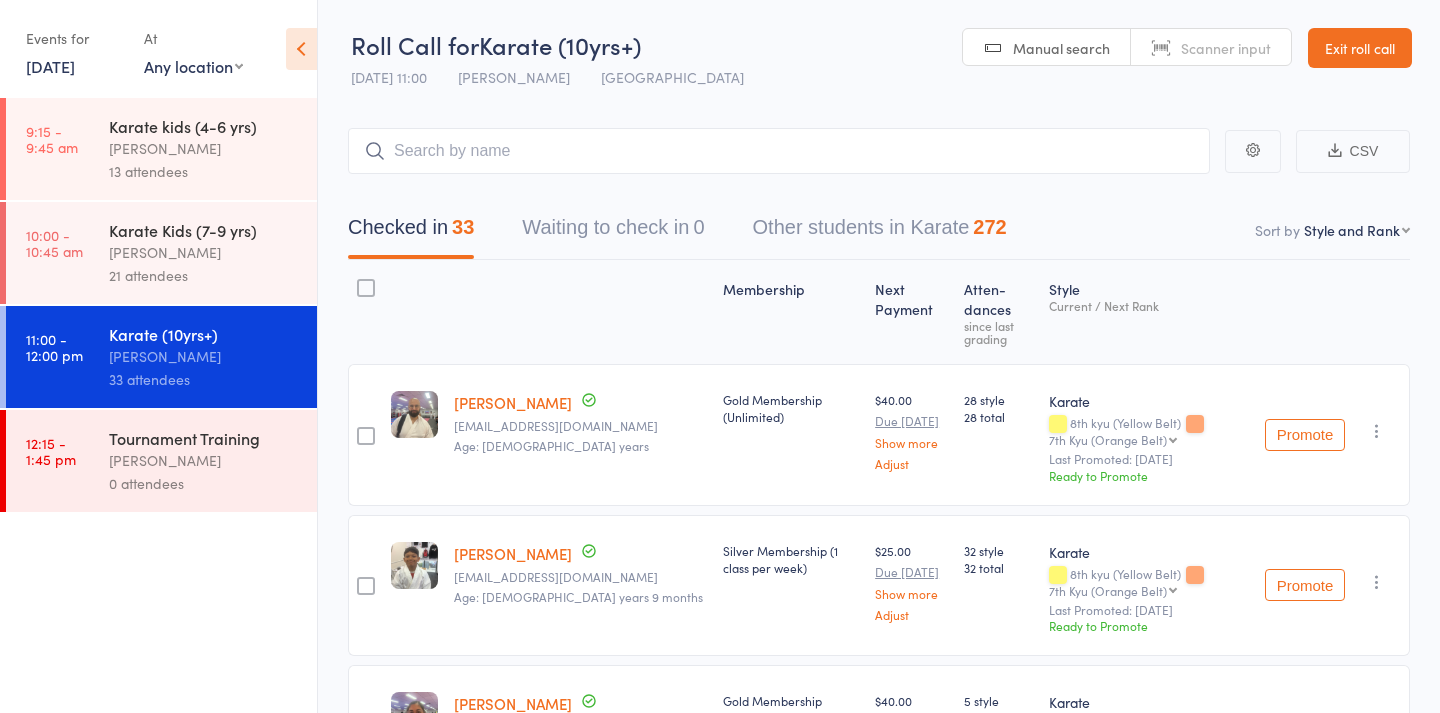 click on "Roll Call for  Karate (10yrs+) [DATE] 11:00  [PERSON_NAME] Karetsian  Seven Hills  Manual search Scanner input Exit roll call" at bounding box center (879, 49) 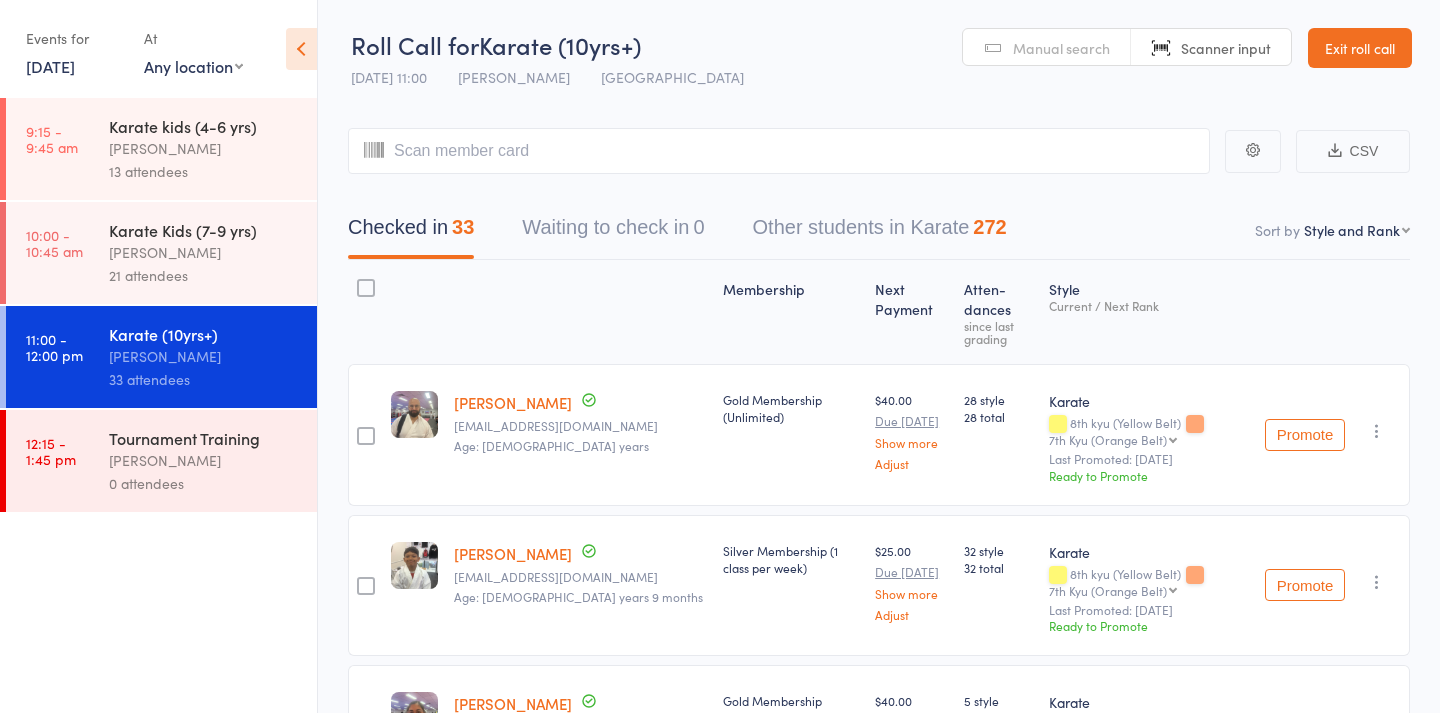 click on "Manual search" at bounding box center (1061, 48) 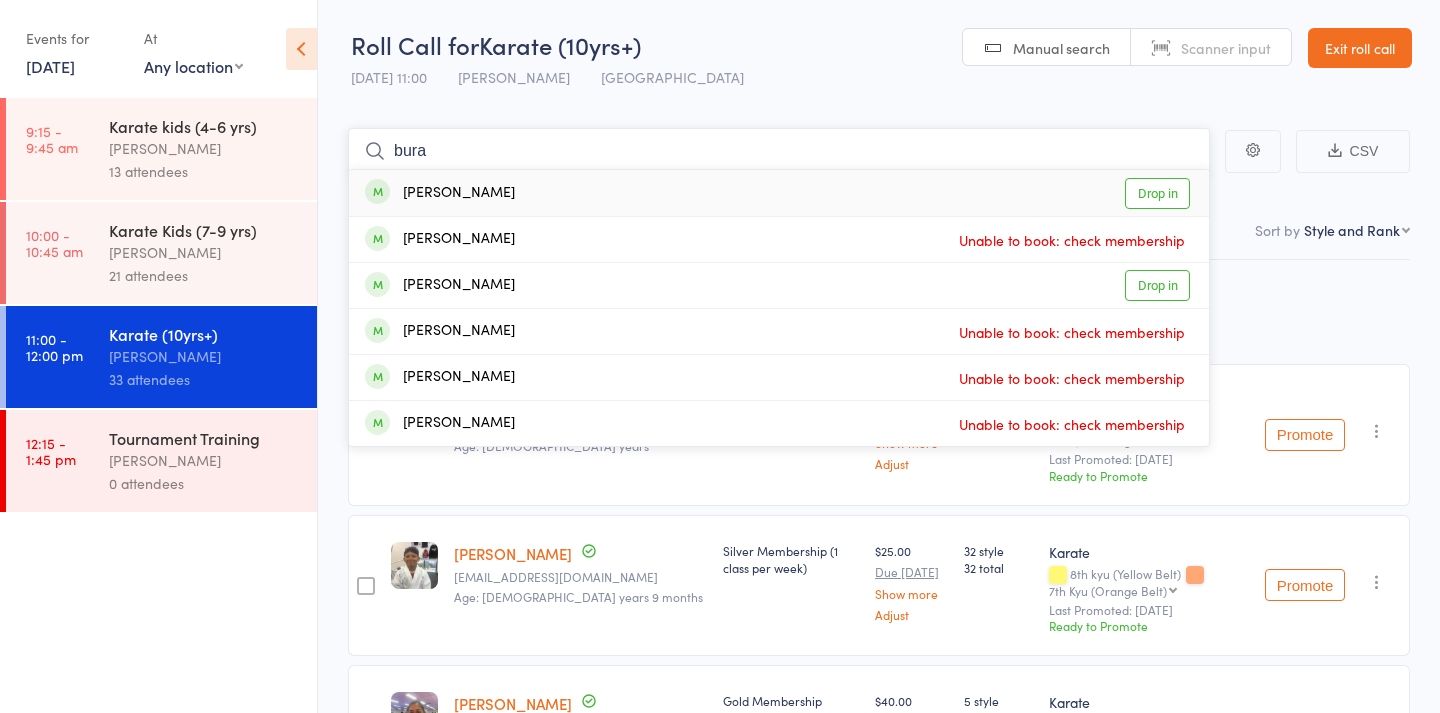 type on "bura" 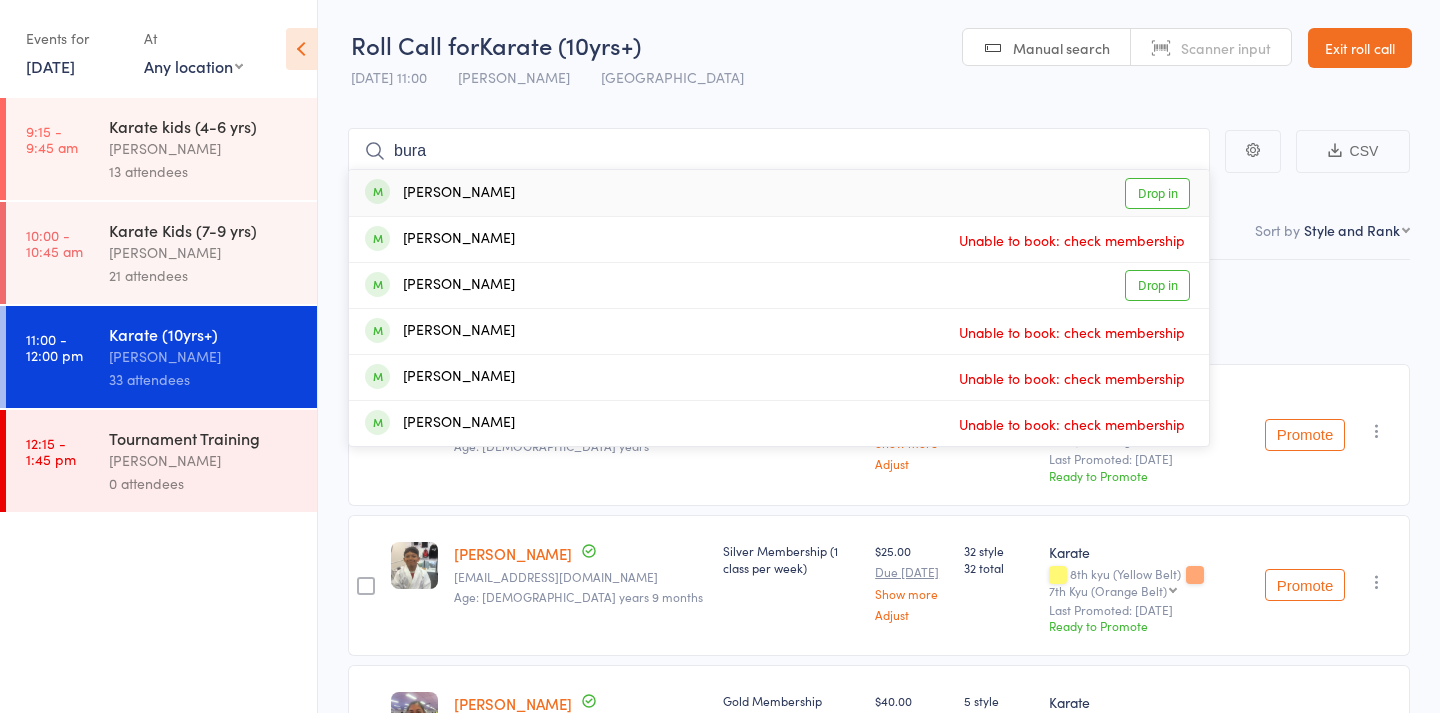 click on "[PERSON_NAME] Drop in" at bounding box center [779, 193] 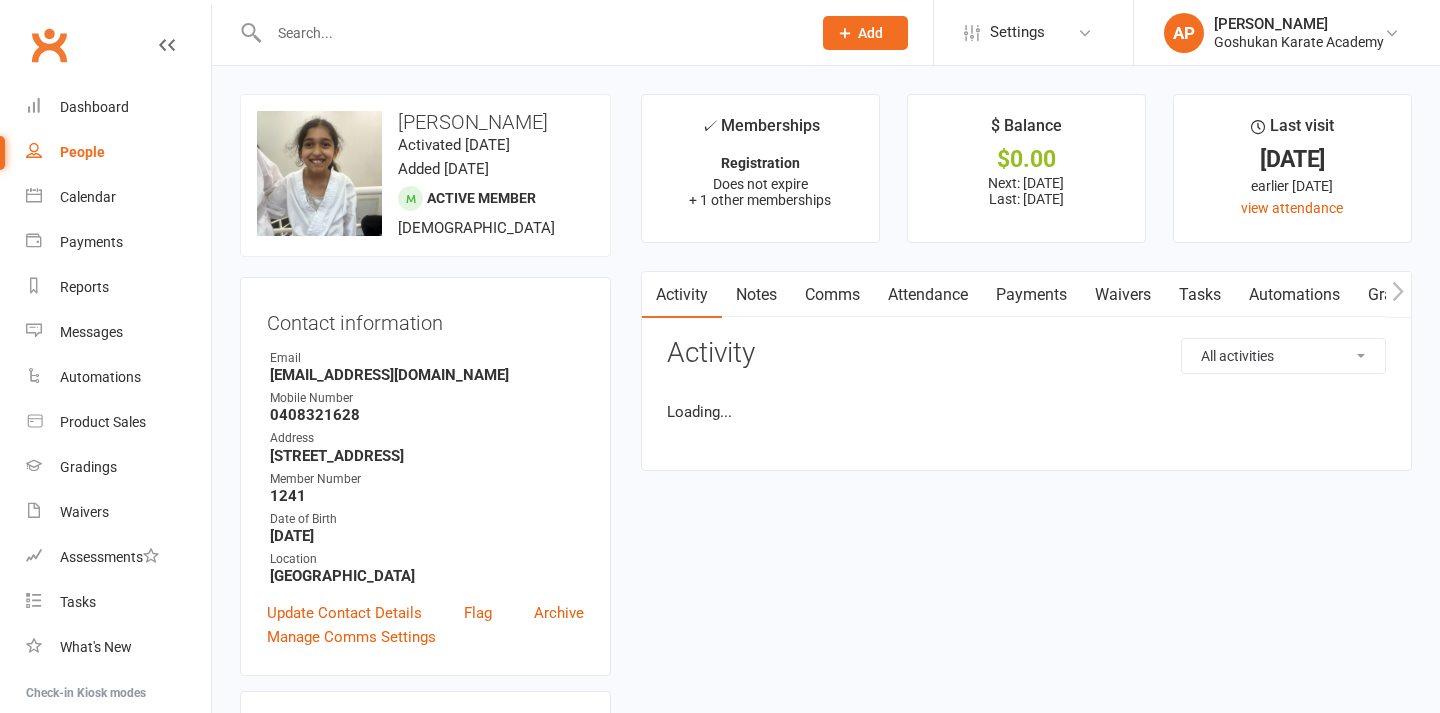 scroll, scrollTop: 0, scrollLeft: 0, axis: both 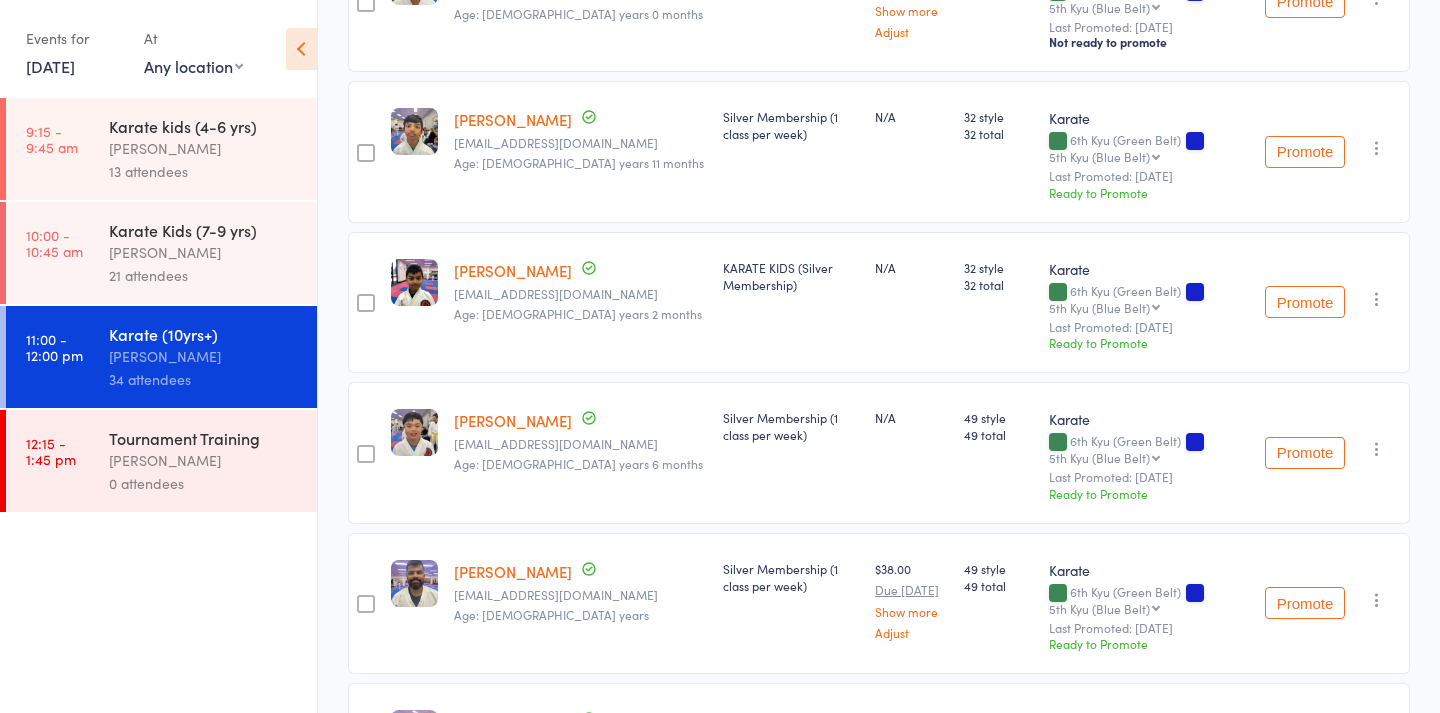 click on "Promote" at bounding box center (1305, 453) 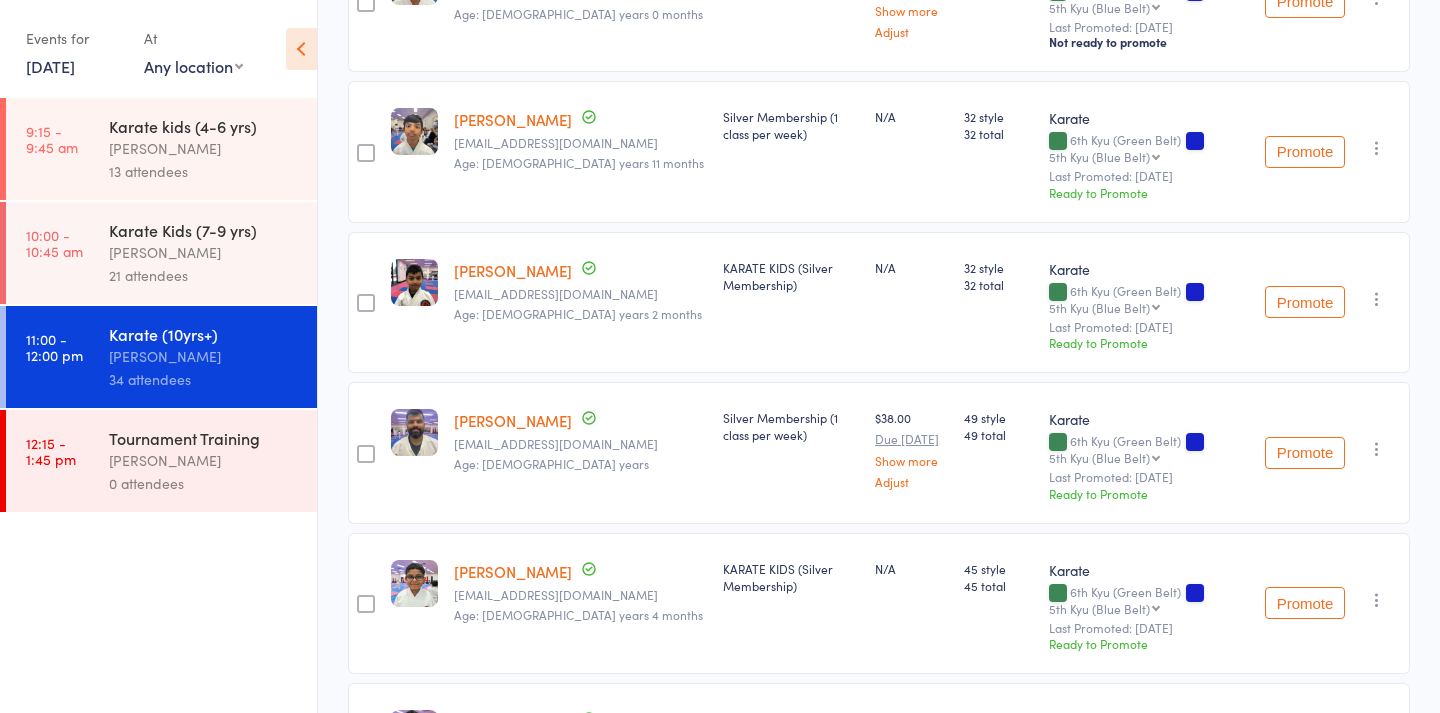 click on "Promote" at bounding box center [1305, 453] 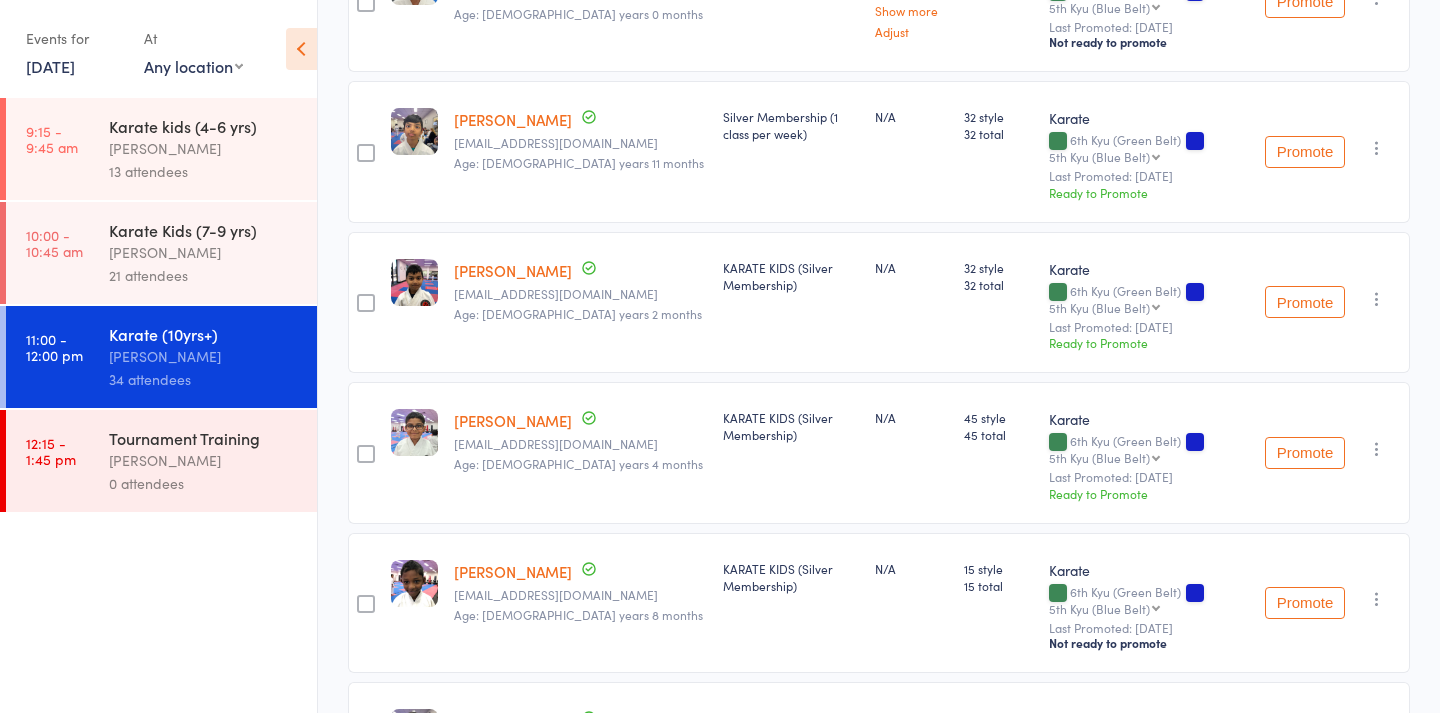 click on "Promote" at bounding box center [1305, 453] 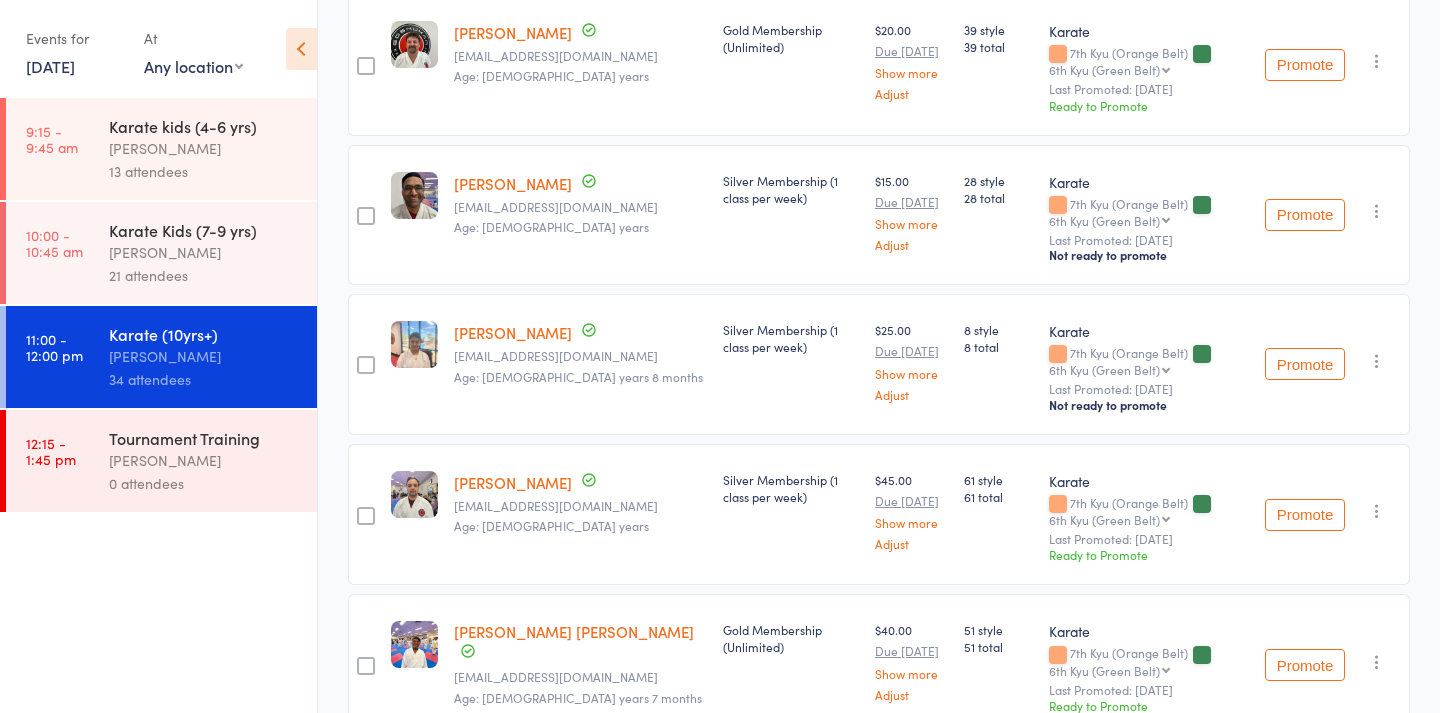 scroll, scrollTop: 1144, scrollLeft: 0, axis: vertical 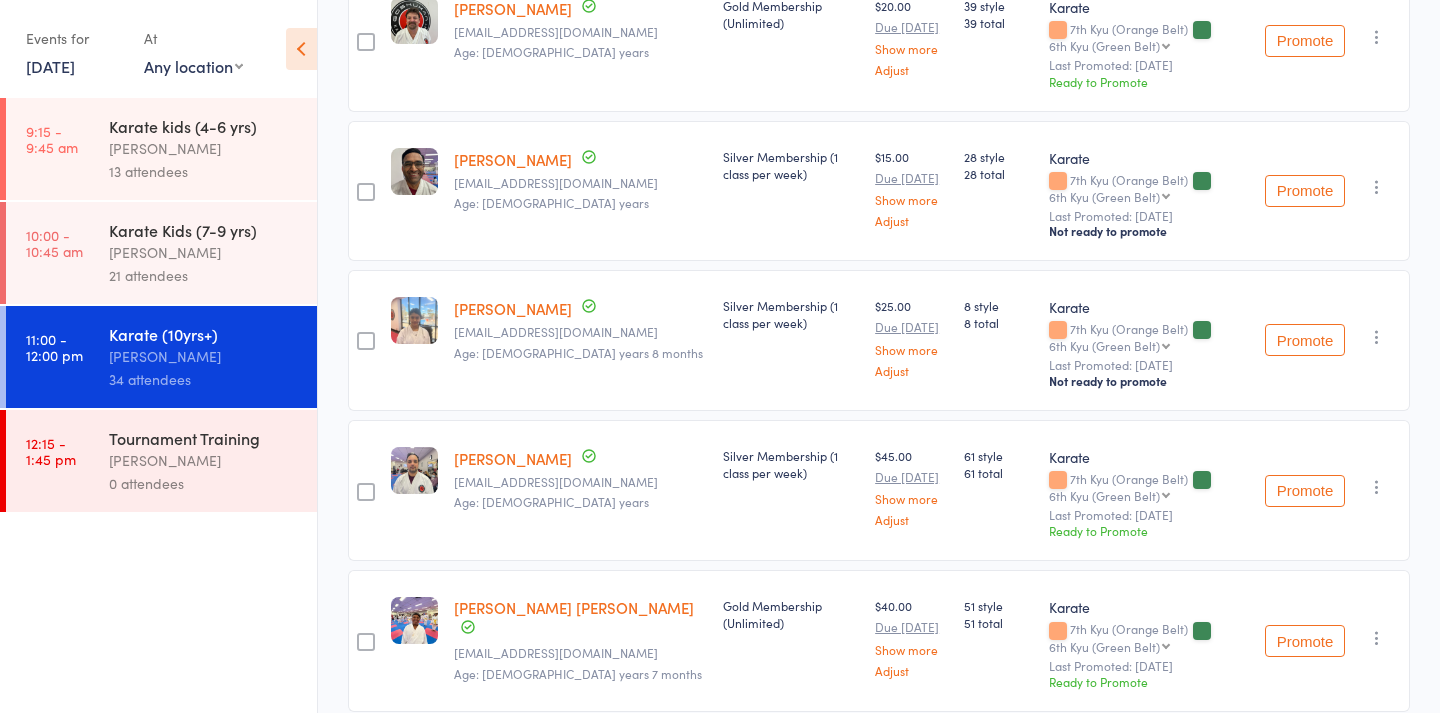 click on "Promote" at bounding box center [1305, 491] 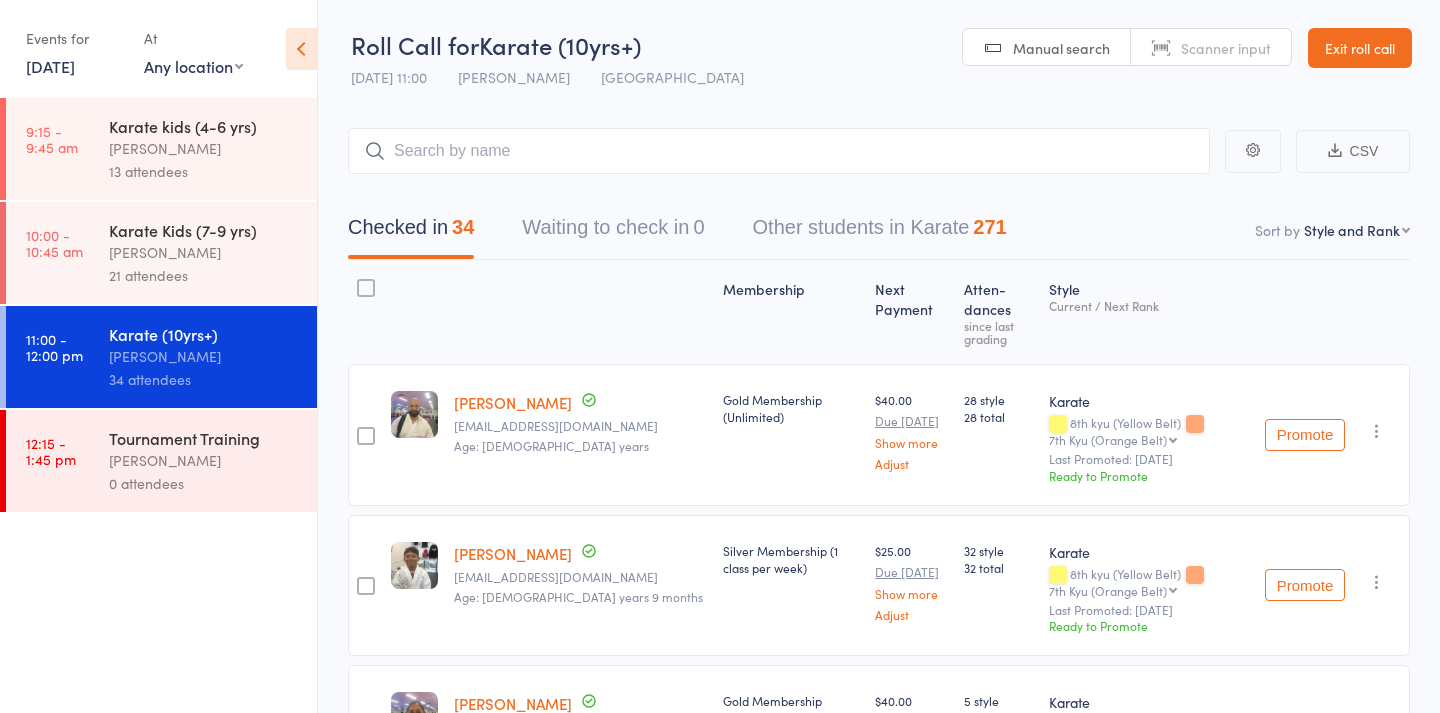 scroll, scrollTop: 0, scrollLeft: 0, axis: both 